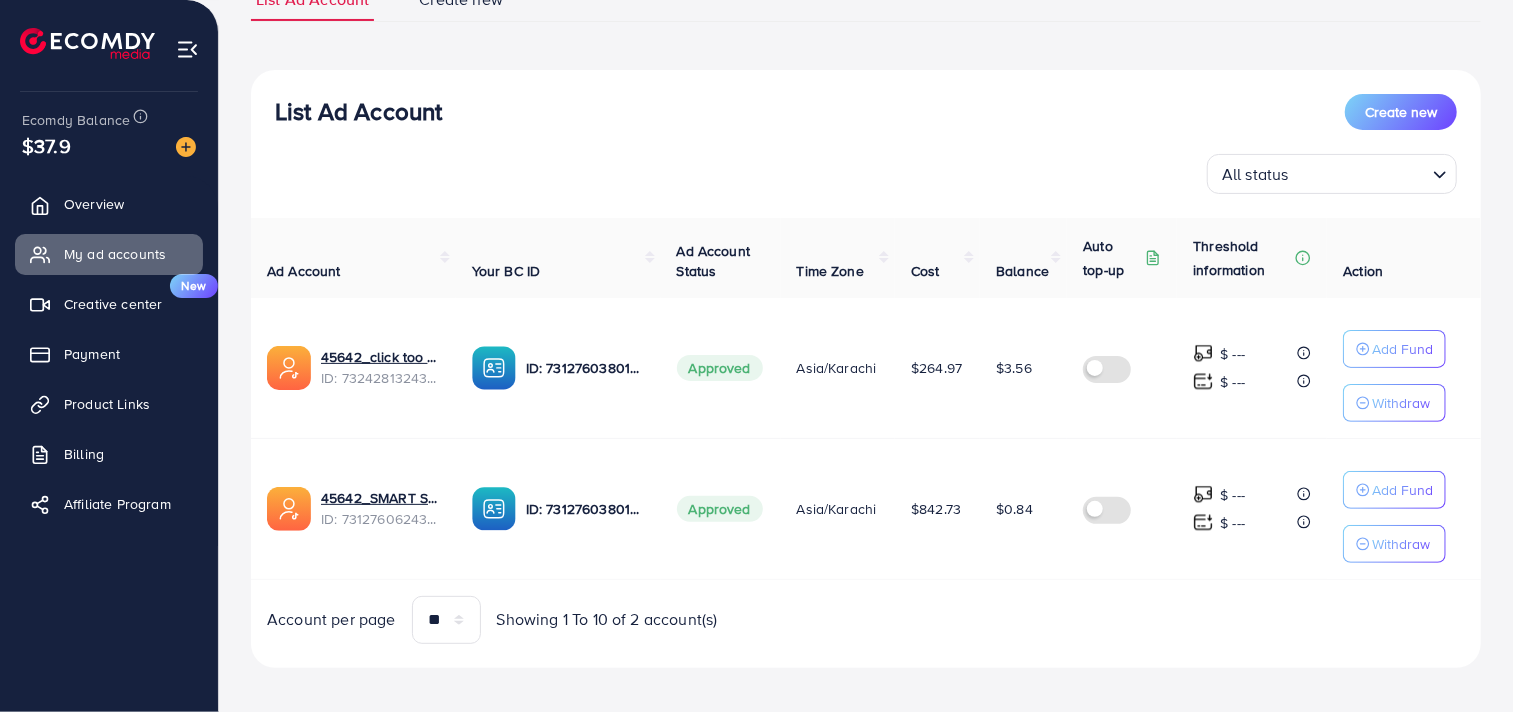 scroll, scrollTop: 182, scrollLeft: 0, axis: vertical 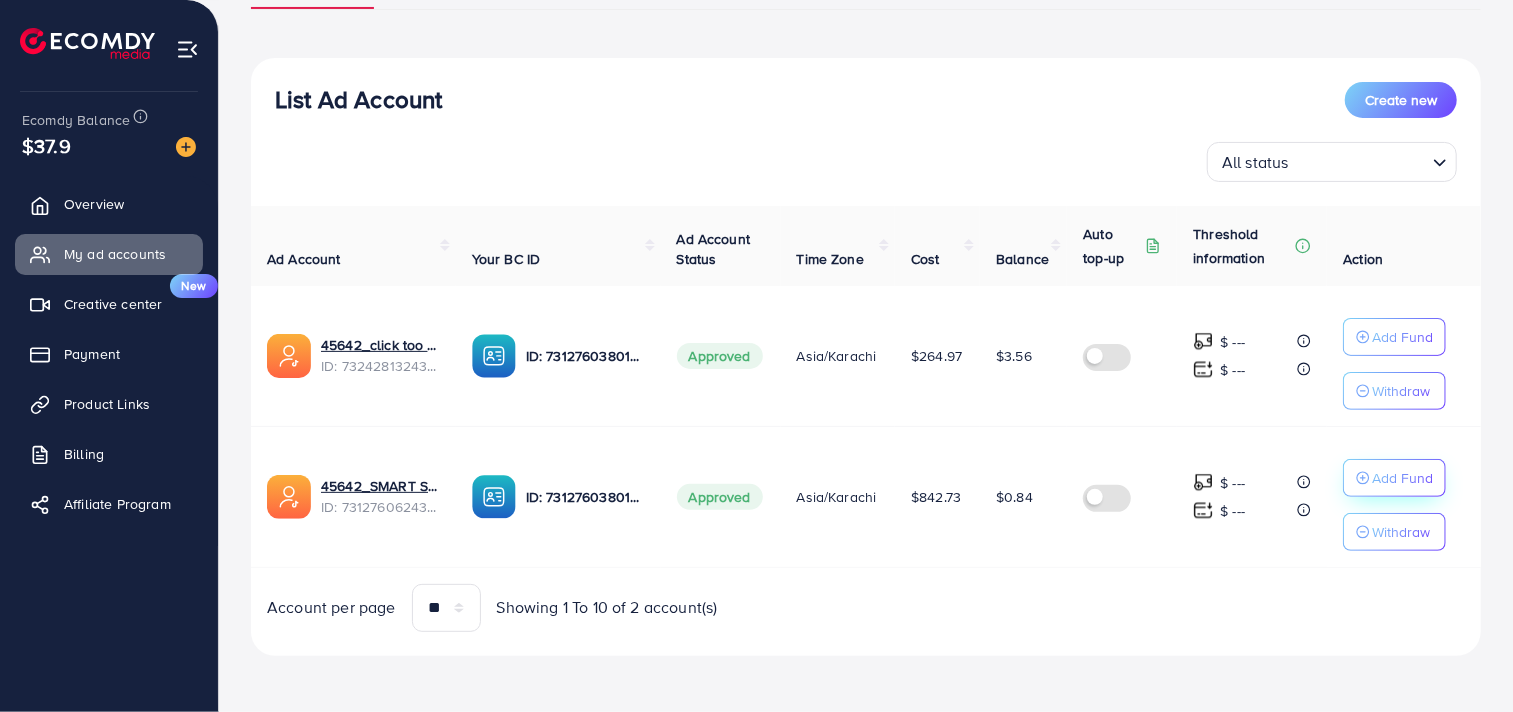 click on "Add Fund" at bounding box center [1402, 337] 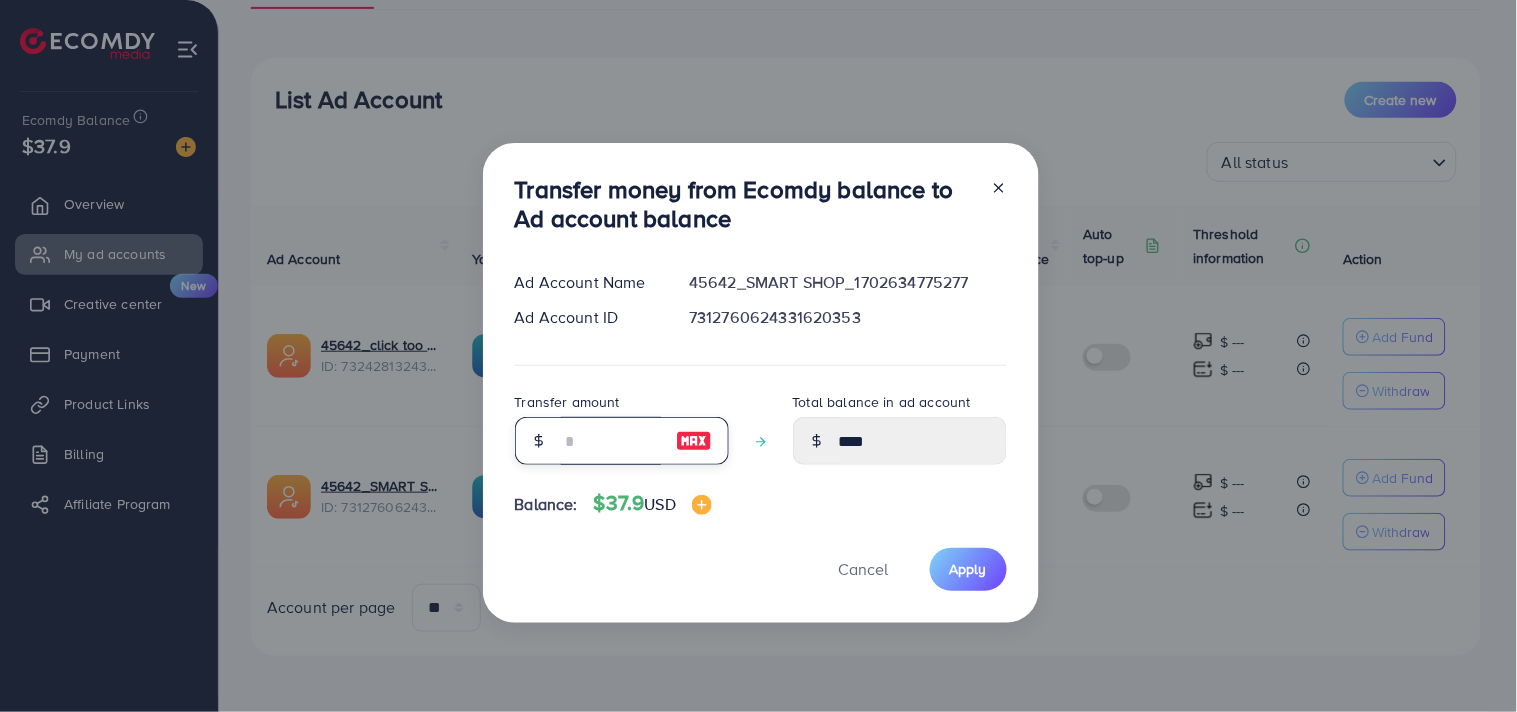 click at bounding box center (611, 441) 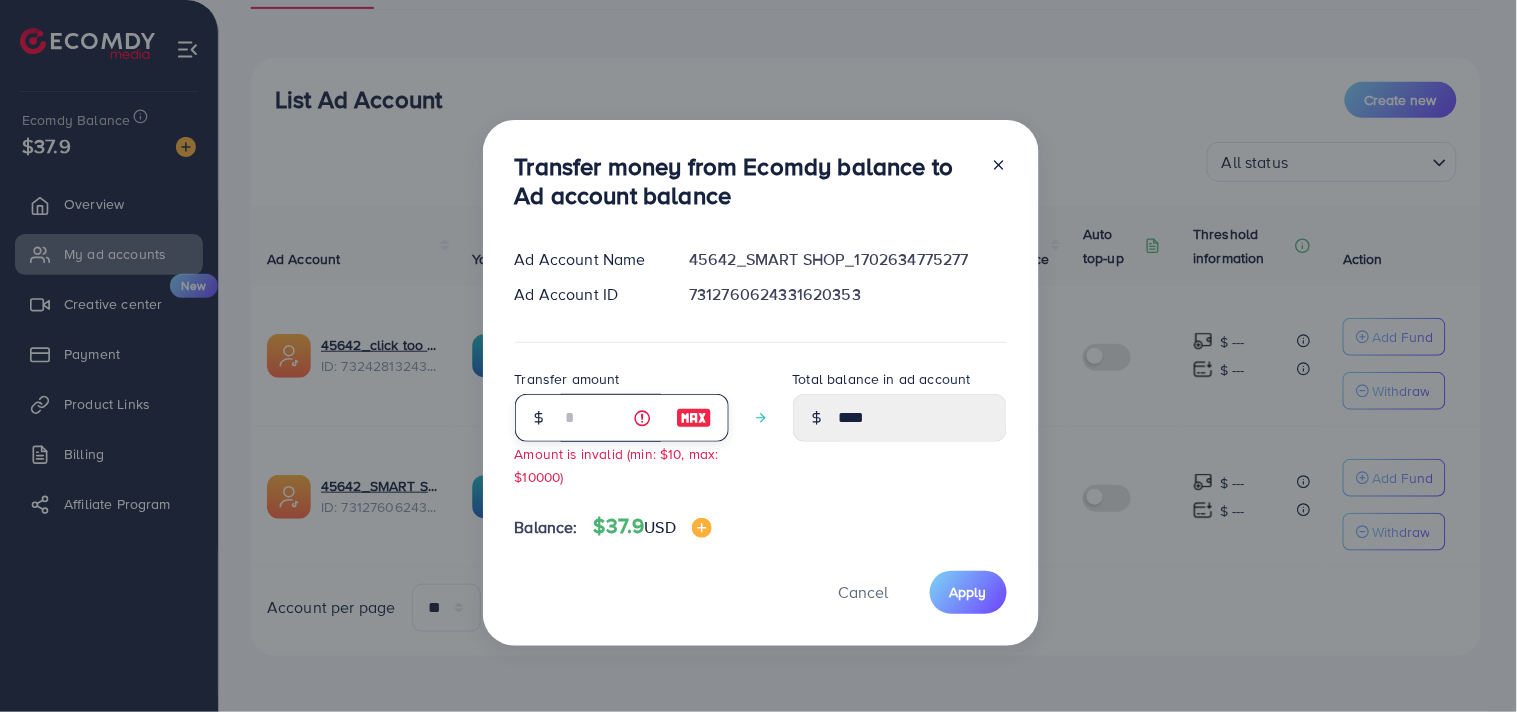 type on "****" 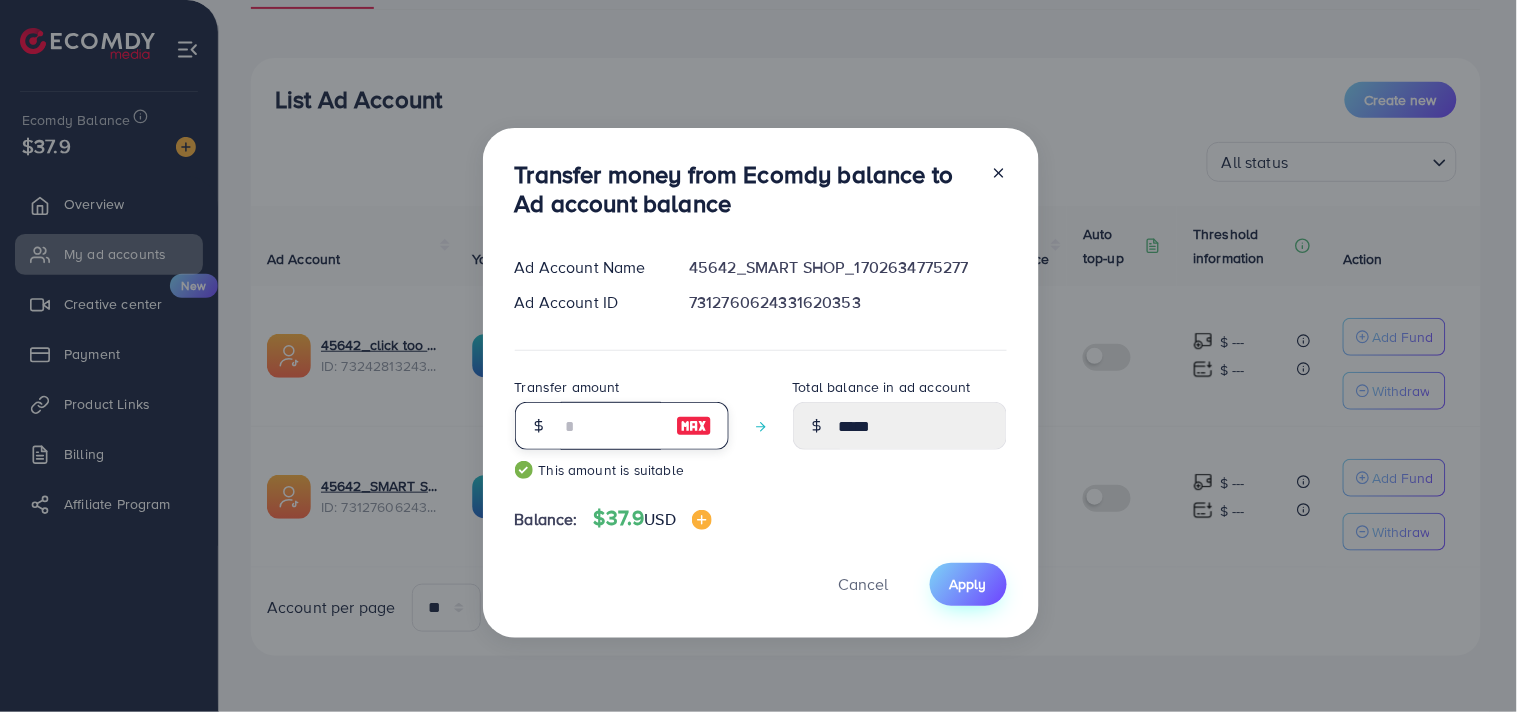 type on "**" 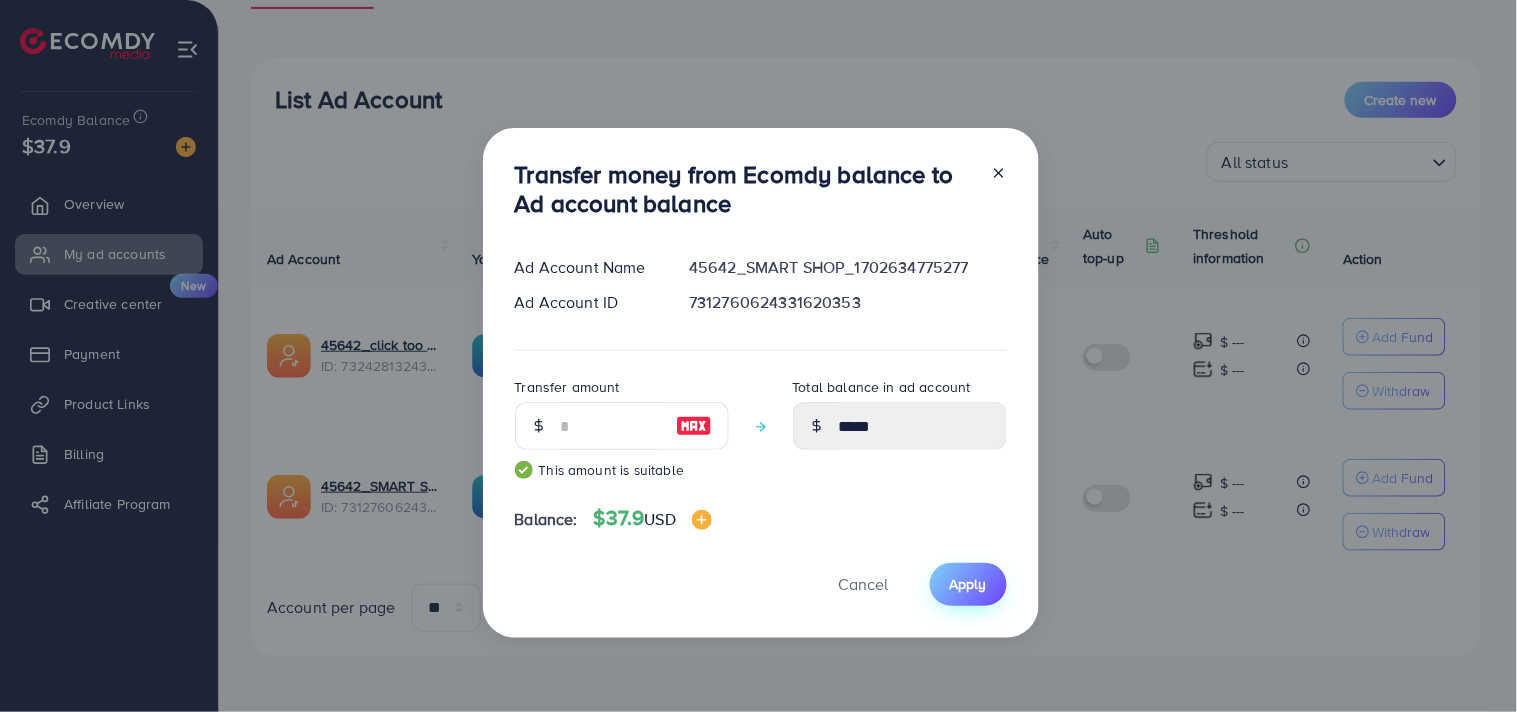 click on "Apply" at bounding box center [968, 584] 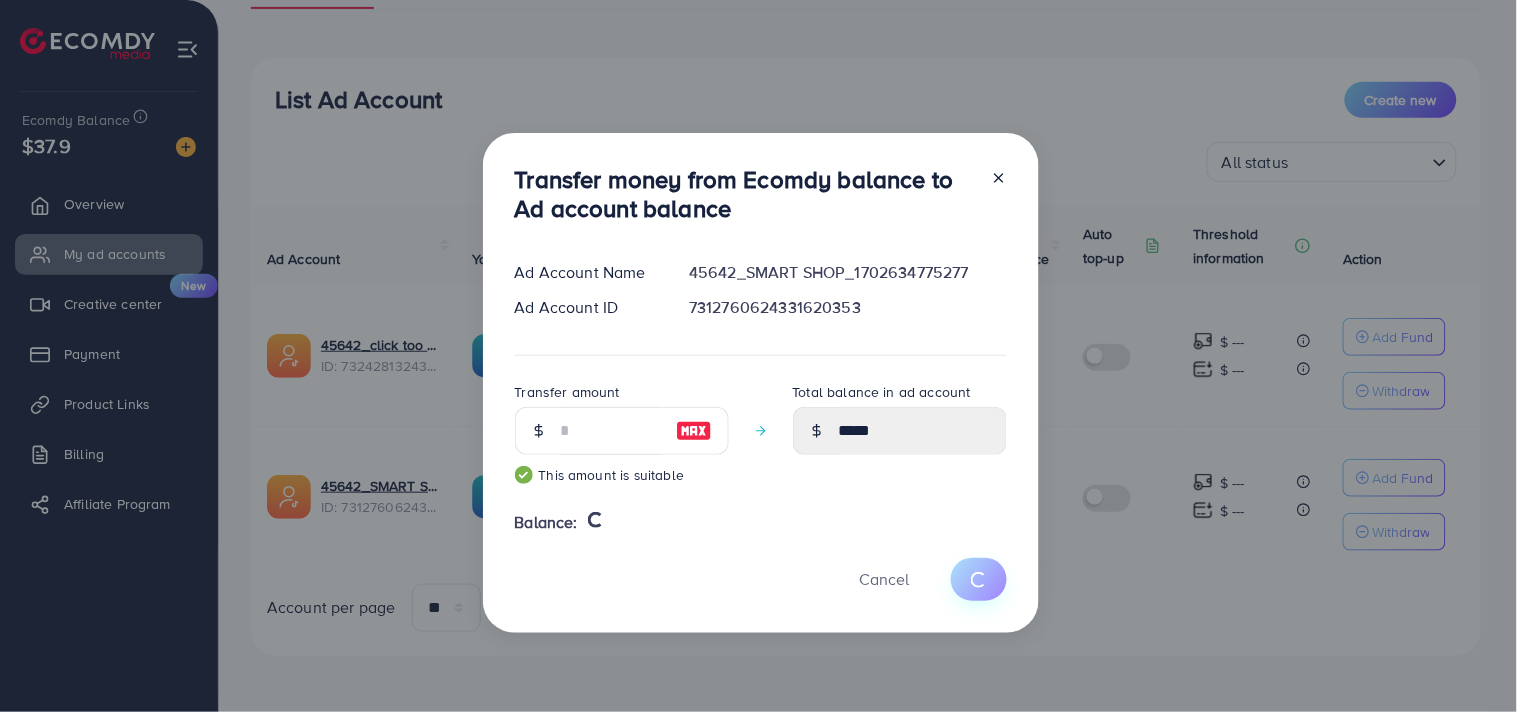 type 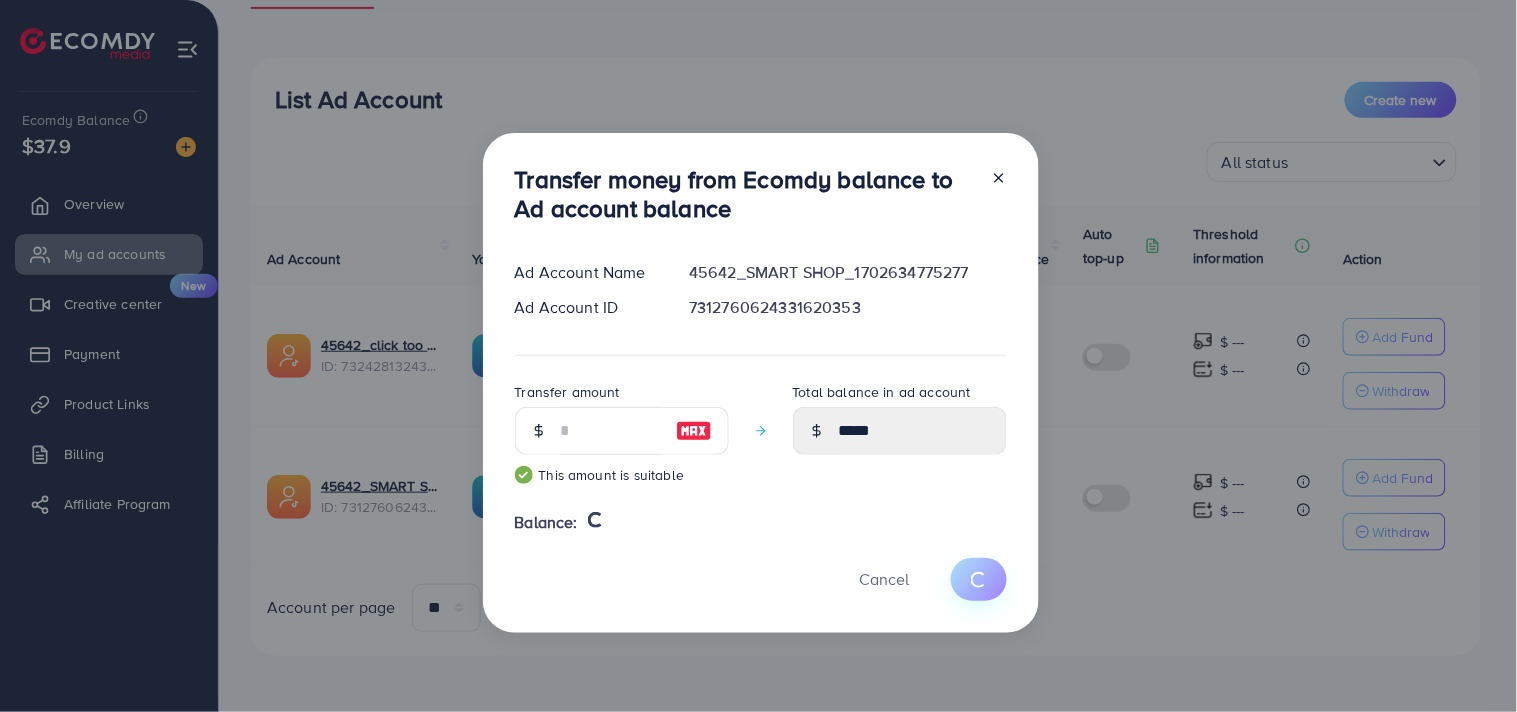 type on "****" 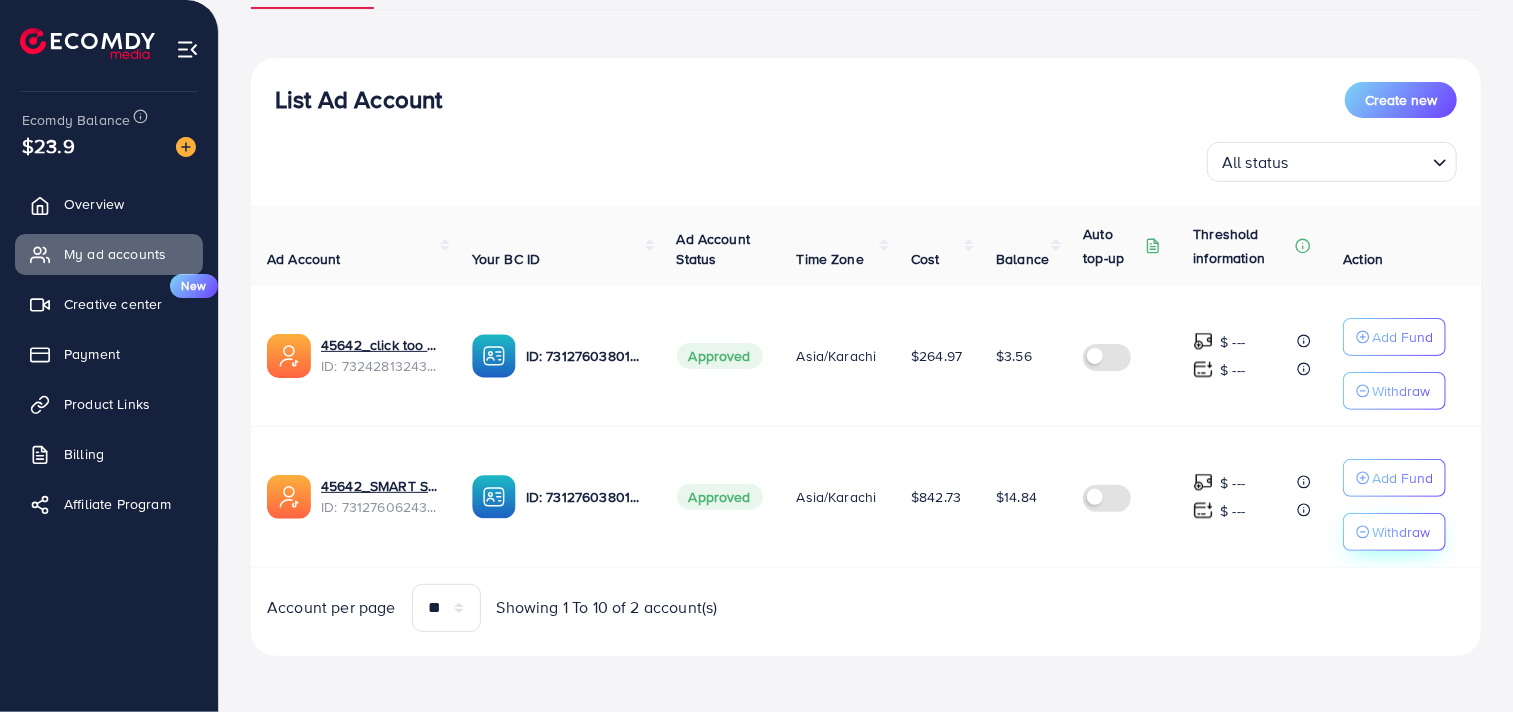 click on "Withdraw" at bounding box center [1401, 391] 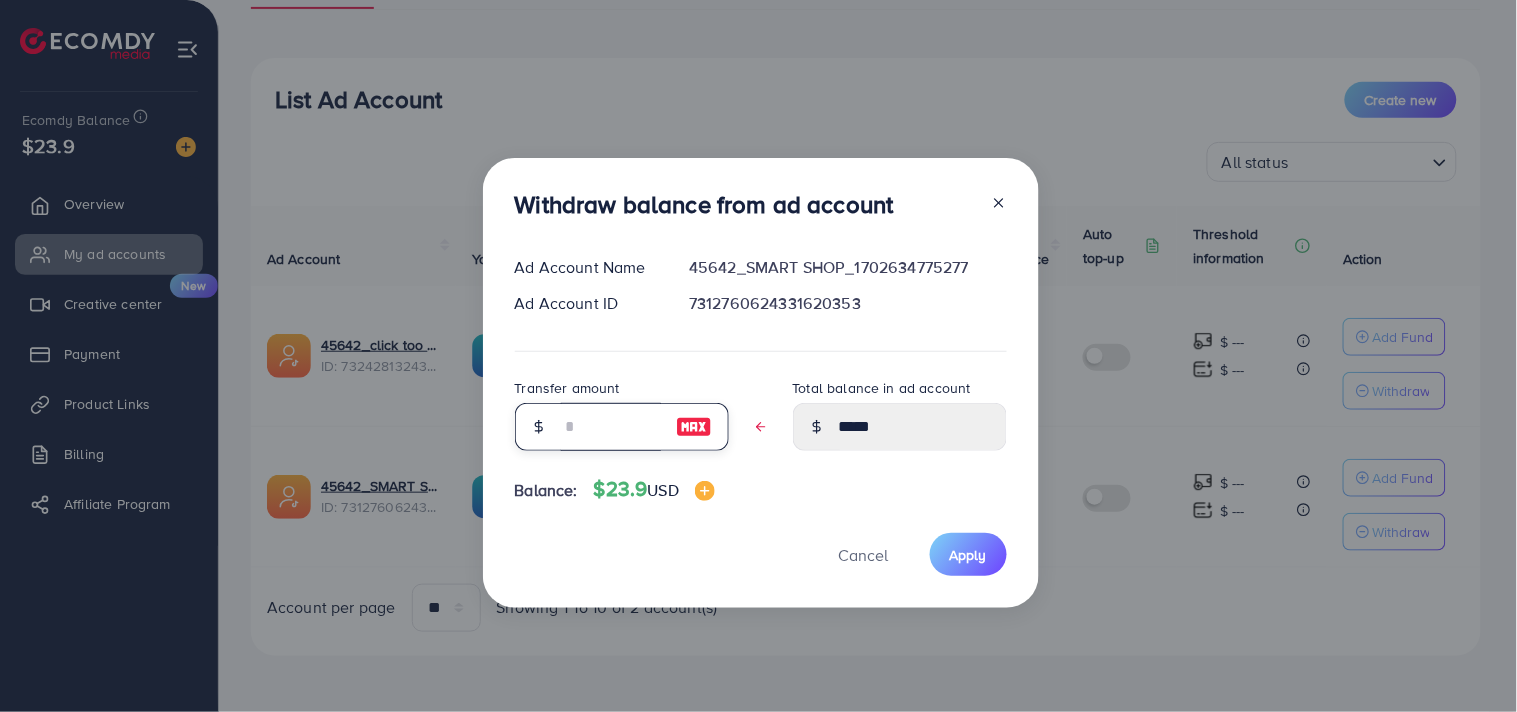 click at bounding box center (611, 427) 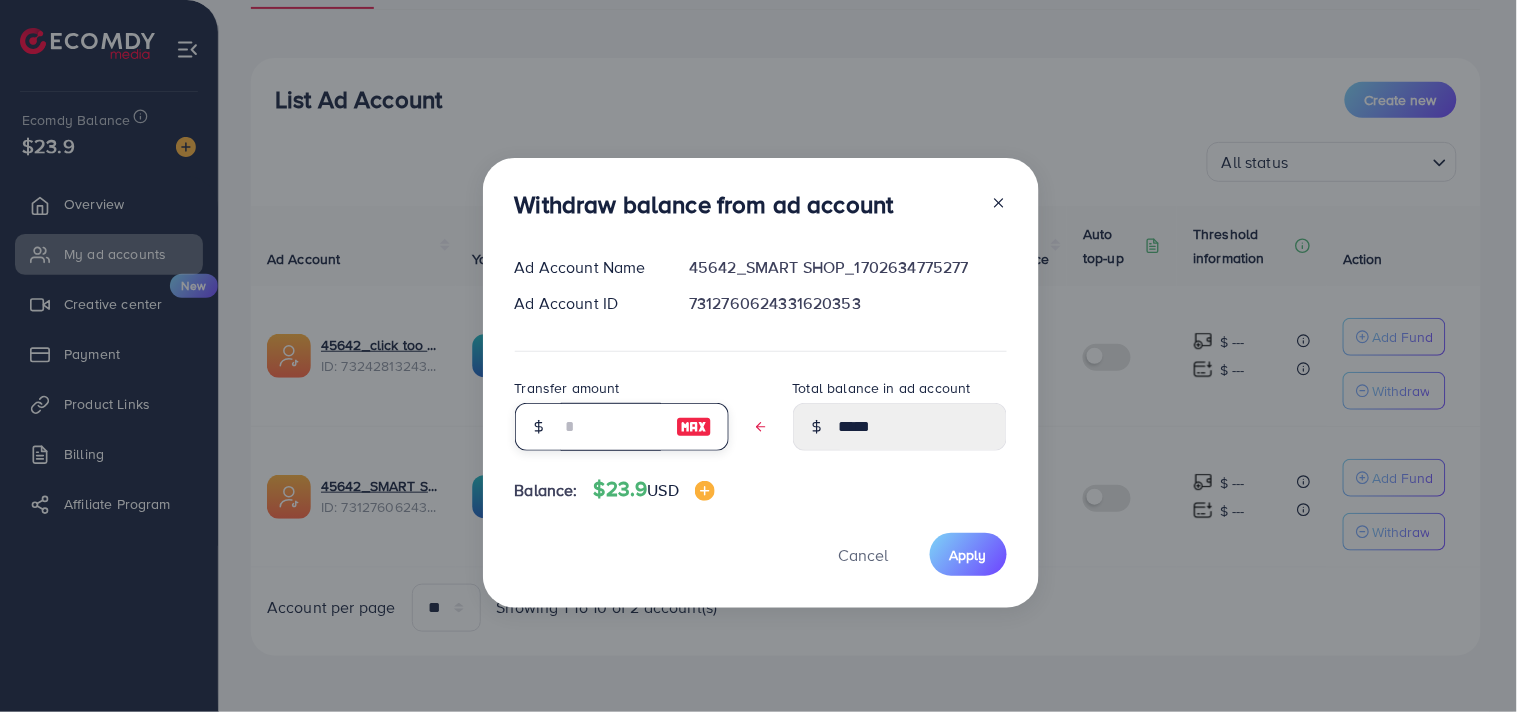 type on "*" 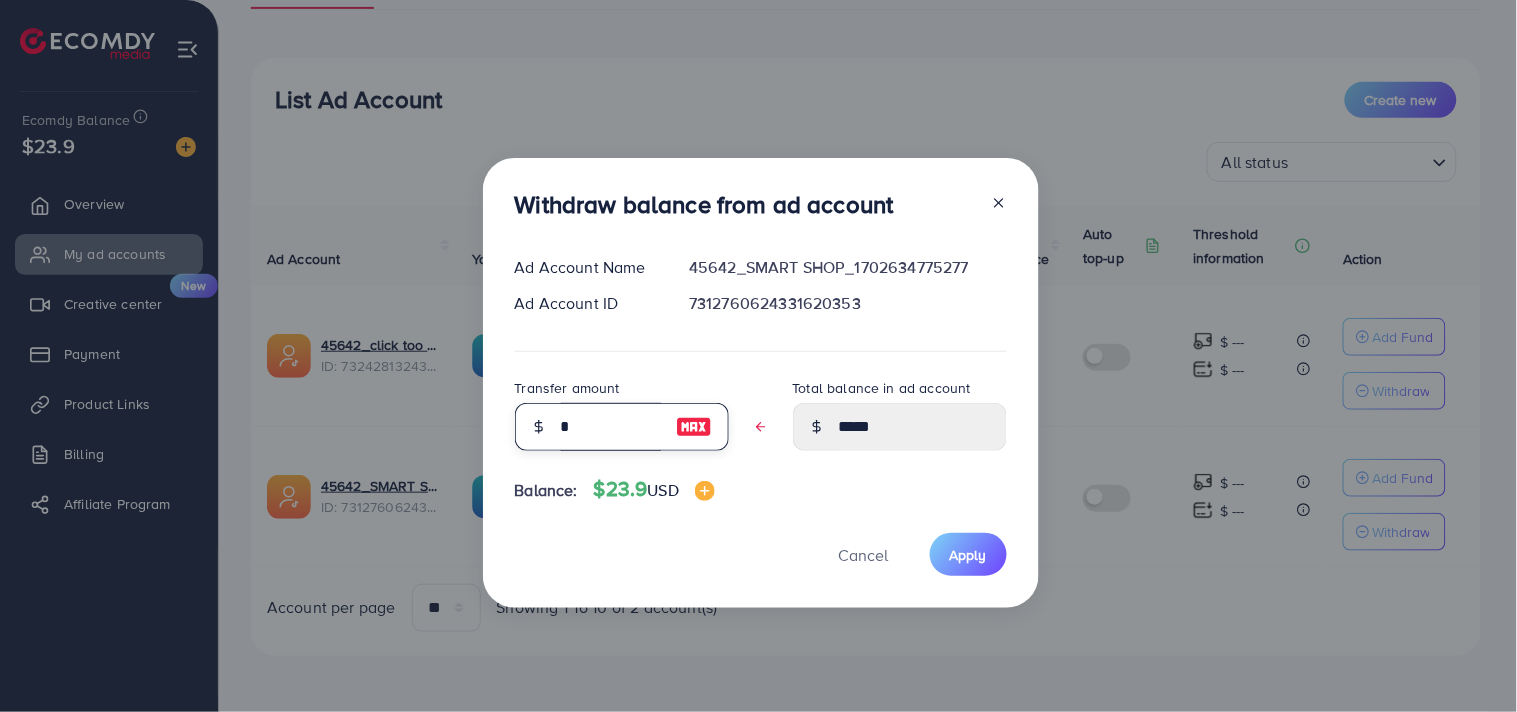 type on "*****" 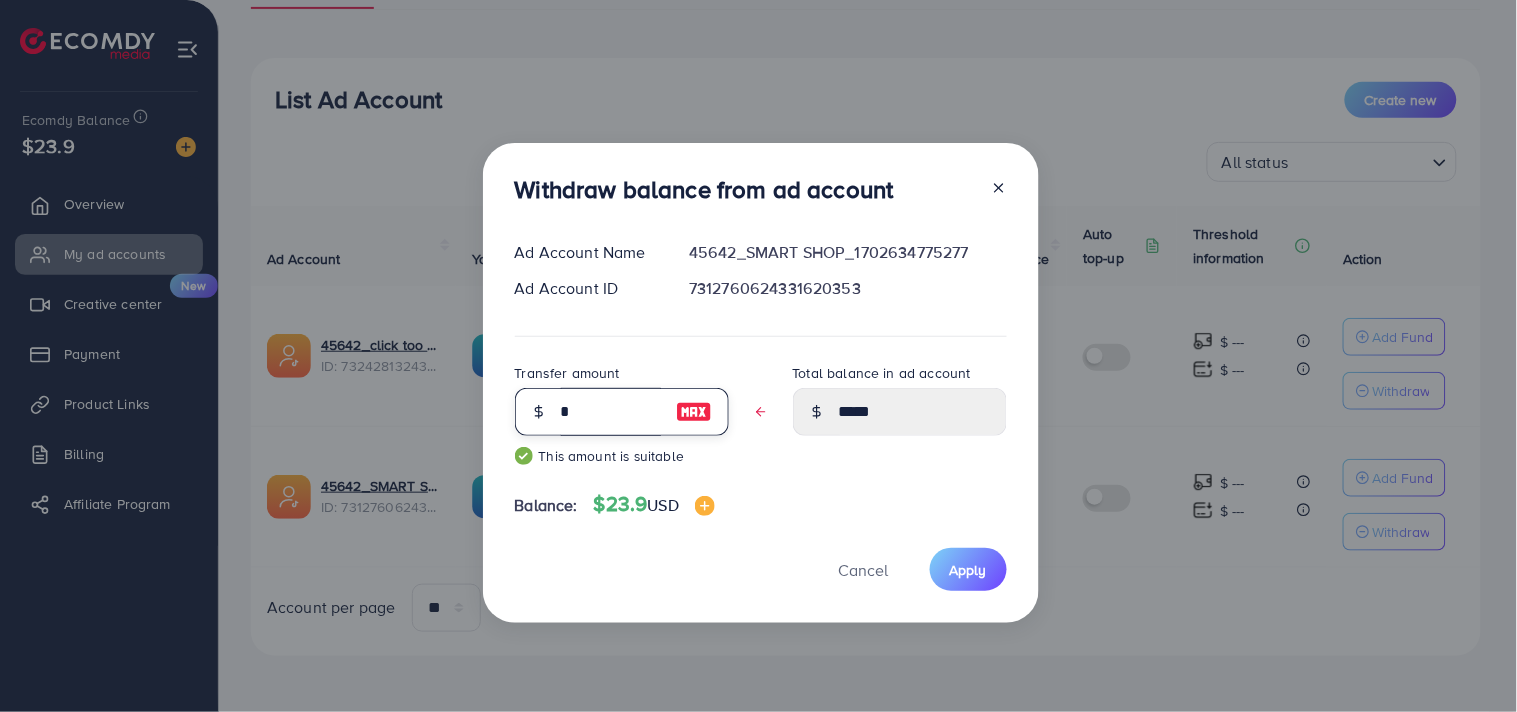 type on "**" 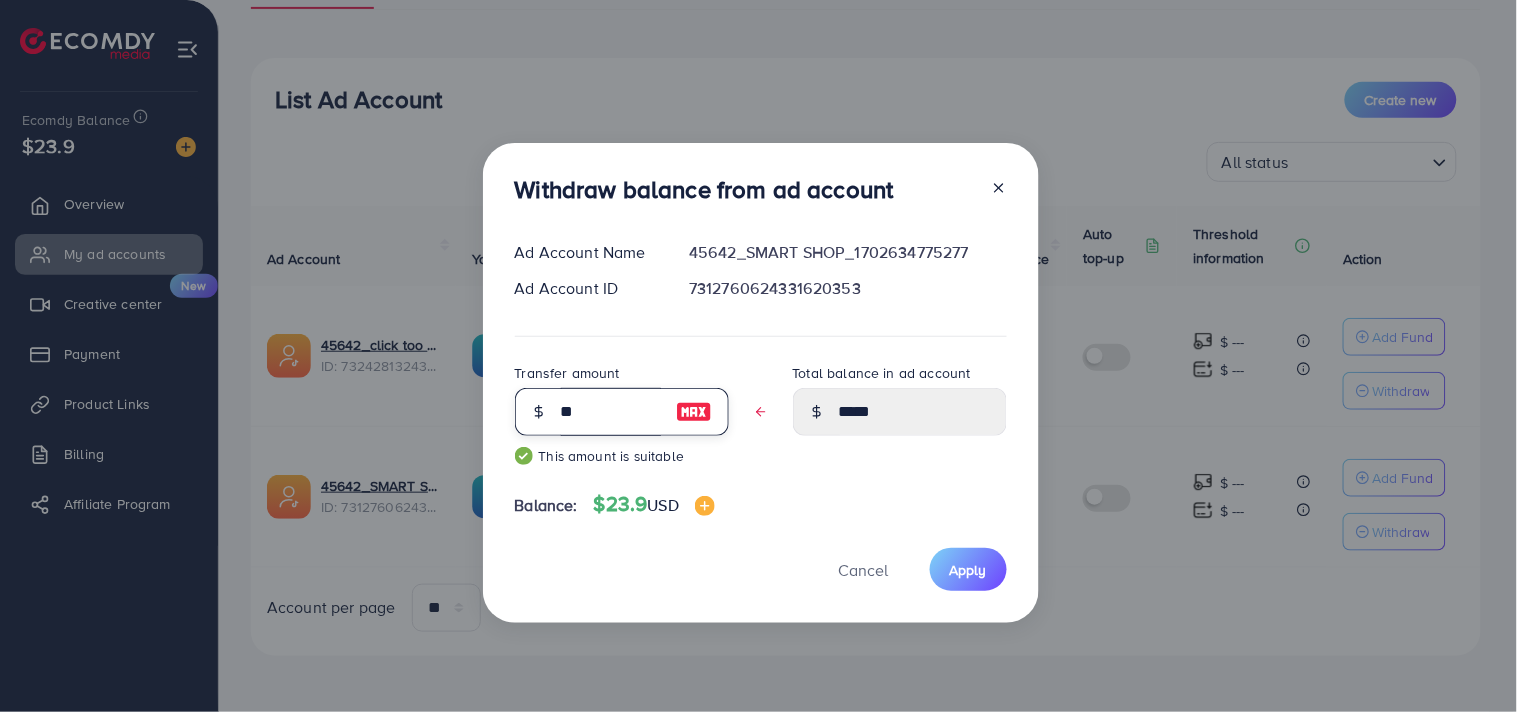 type on "****" 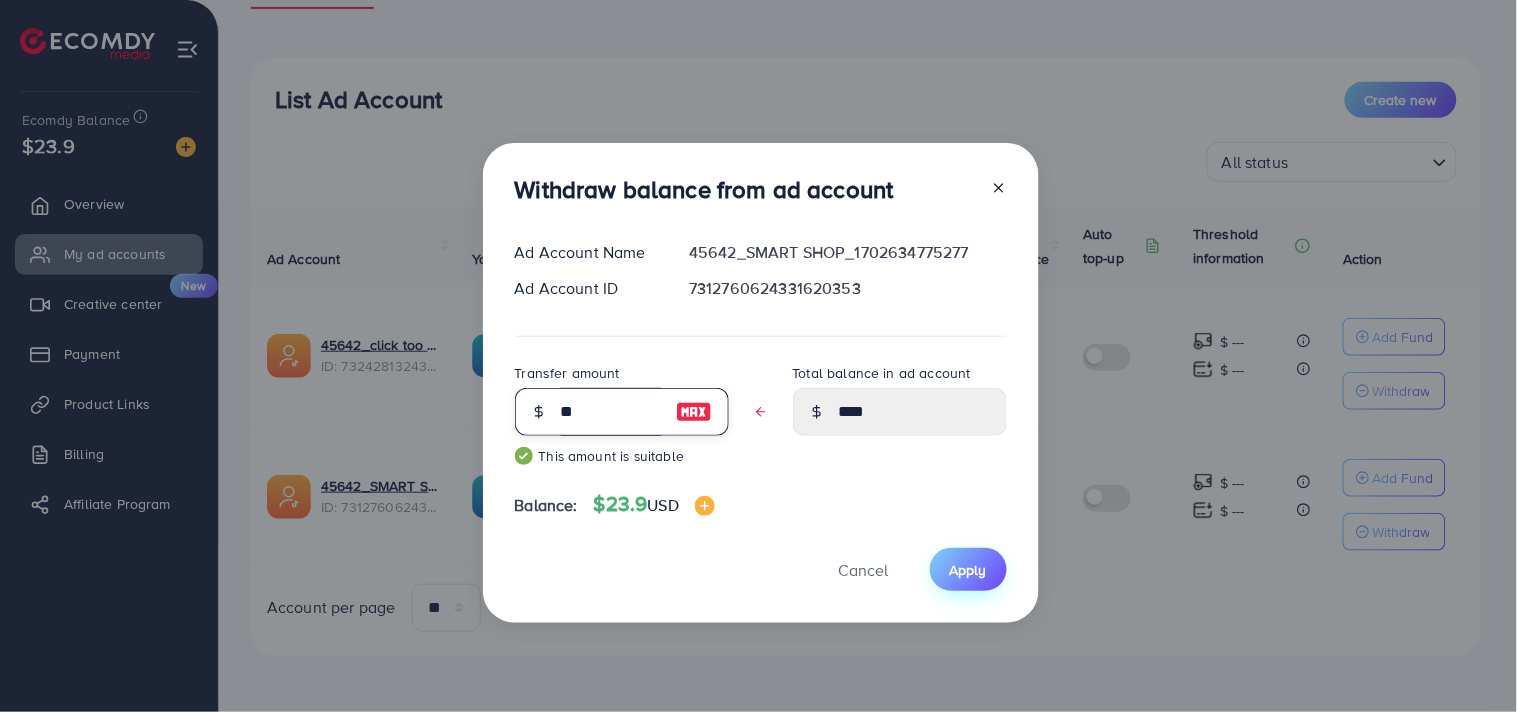 type on "**" 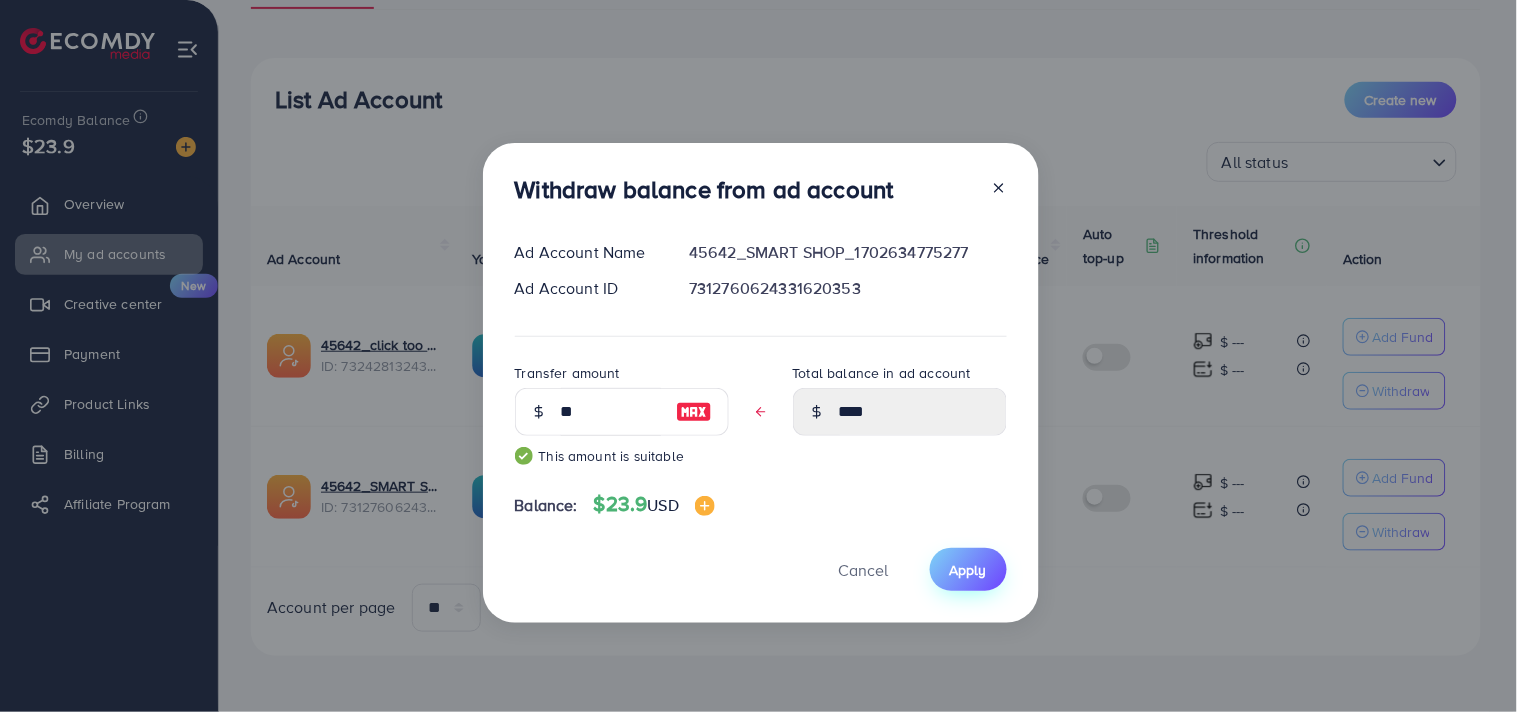 click on "Apply" at bounding box center [968, 570] 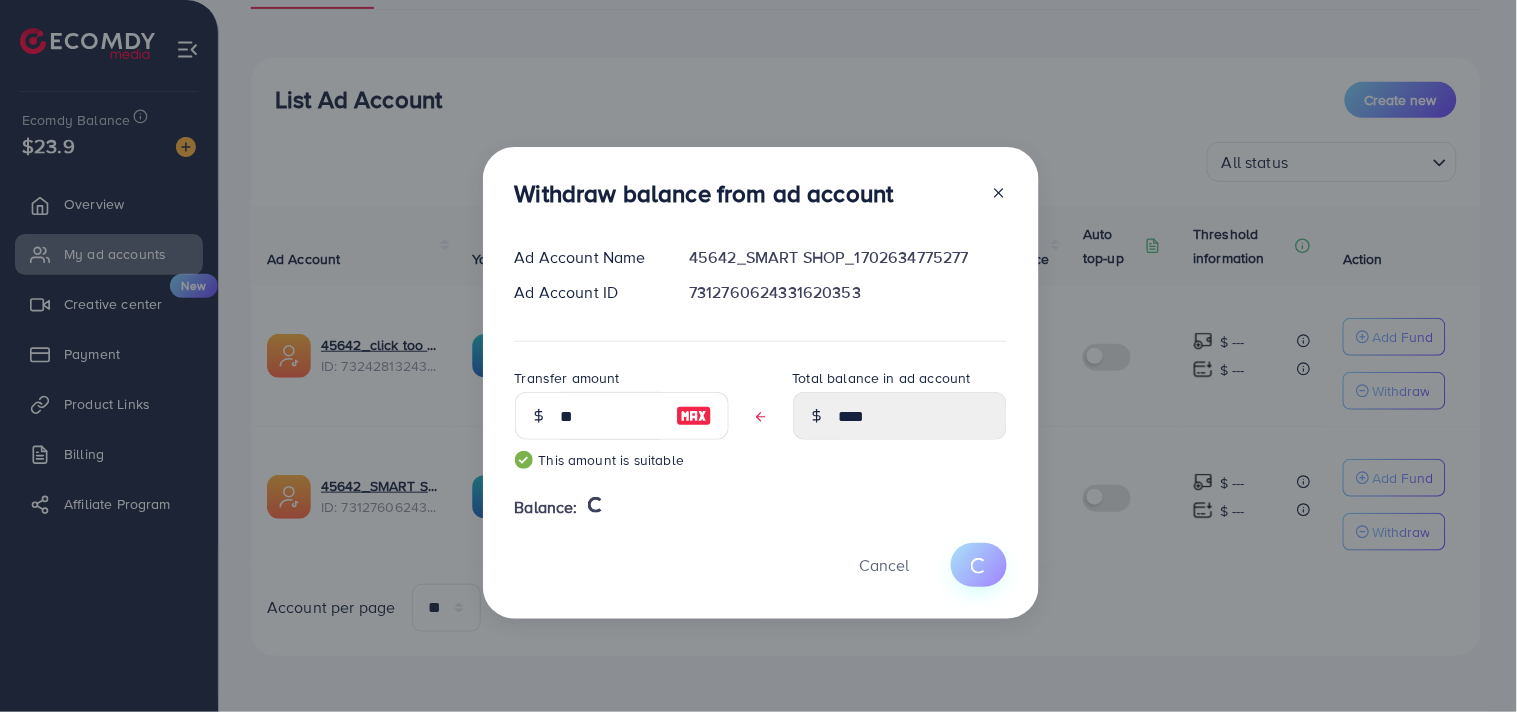 type 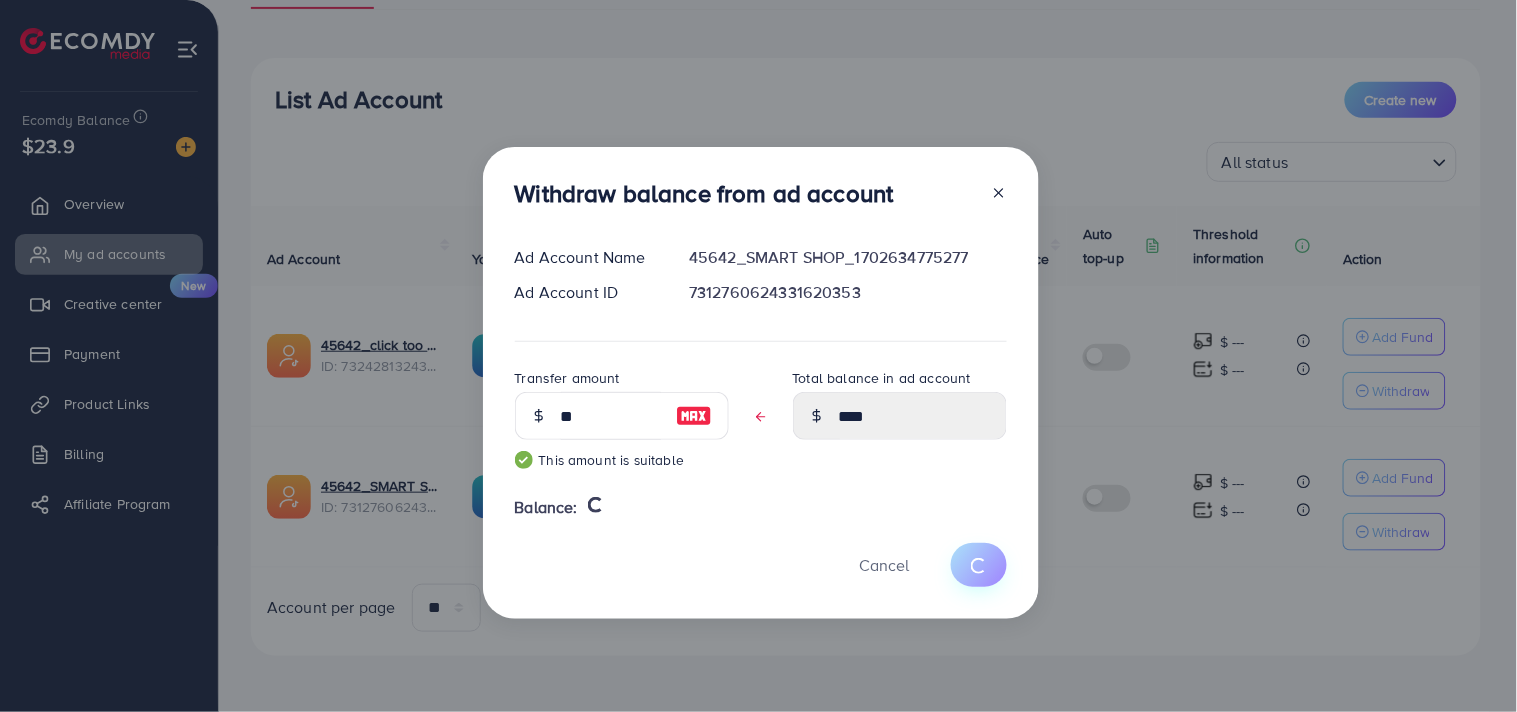 type on "*****" 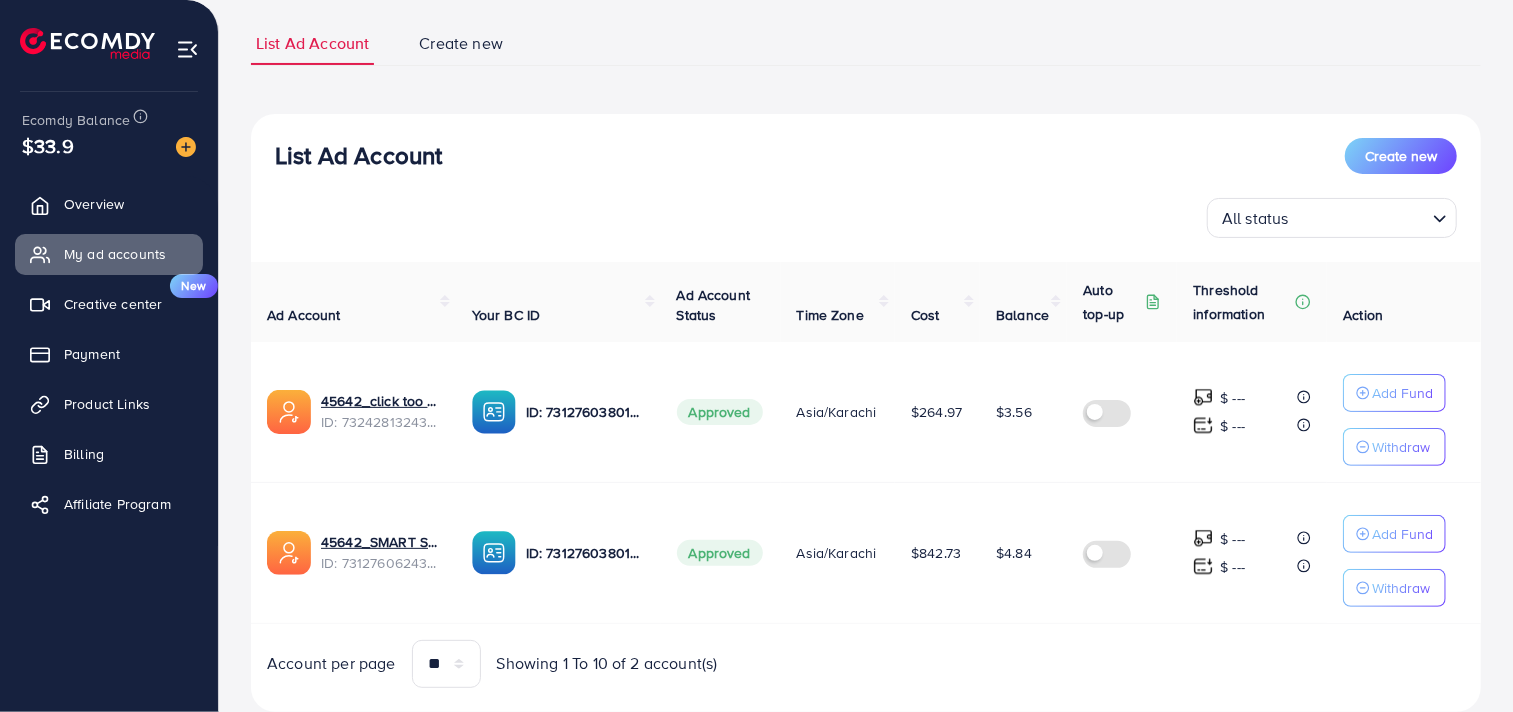scroll, scrollTop: 182, scrollLeft: 0, axis: vertical 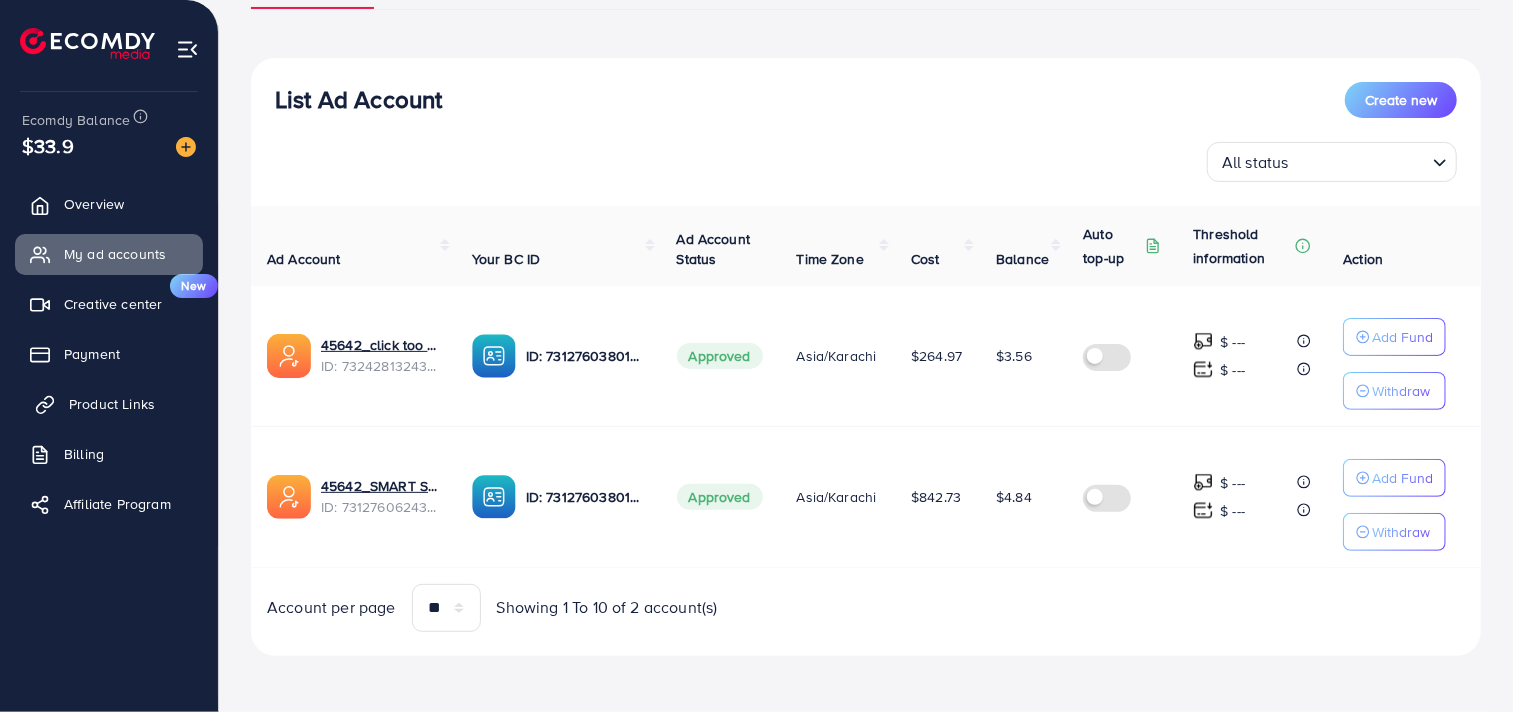 click on "Product Links" at bounding box center (112, 404) 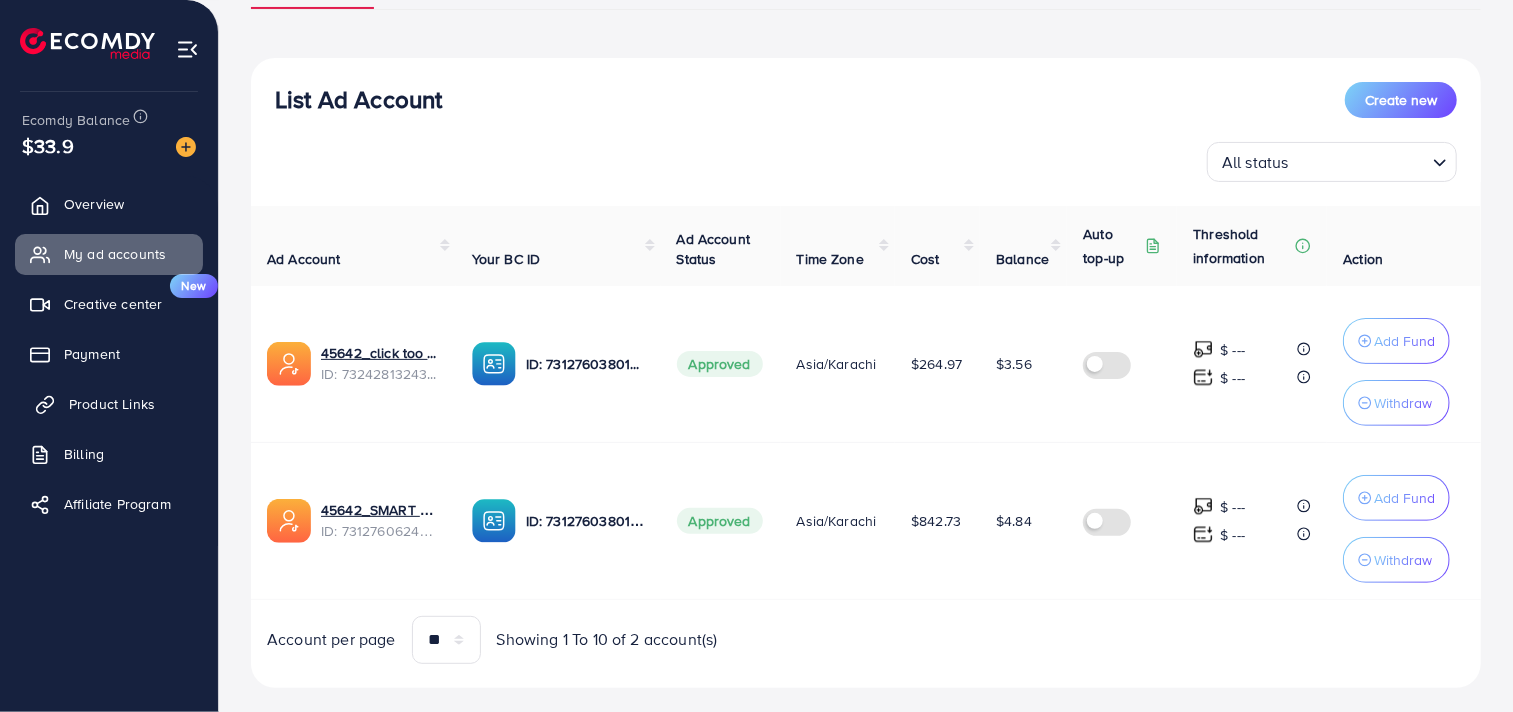 click on "Product Links" at bounding box center [112, 404] 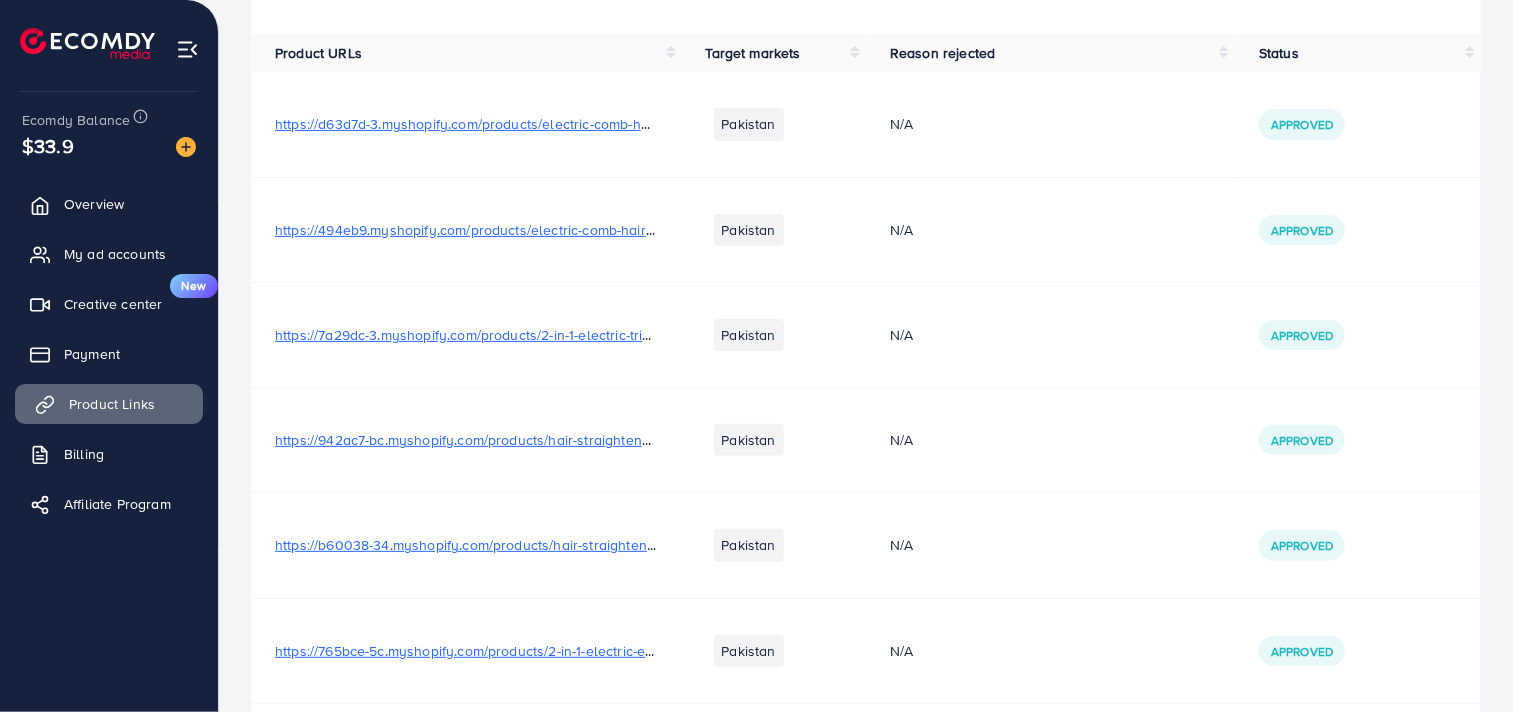 click on "Product Links" at bounding box center [112, 404] 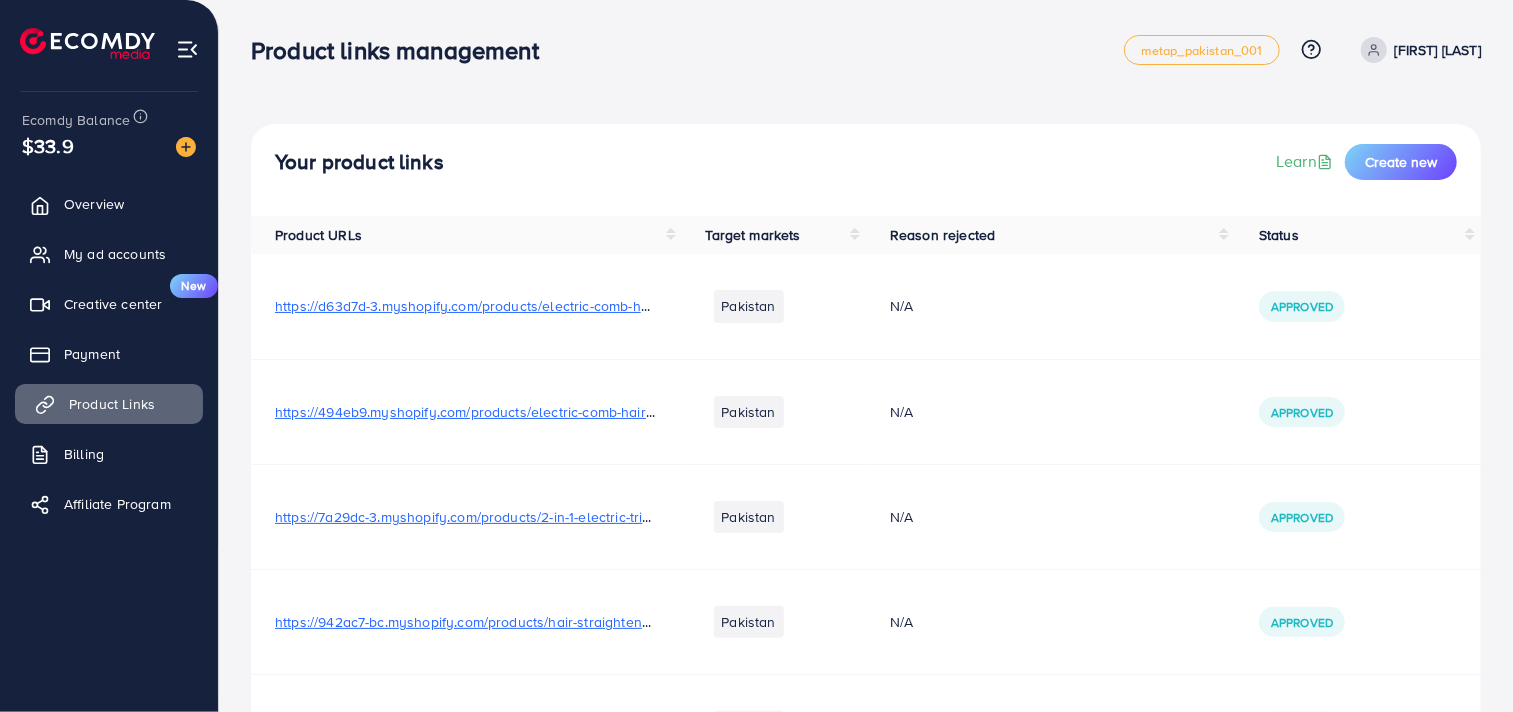 click on "Product Links" at bounding box center [112, 404] 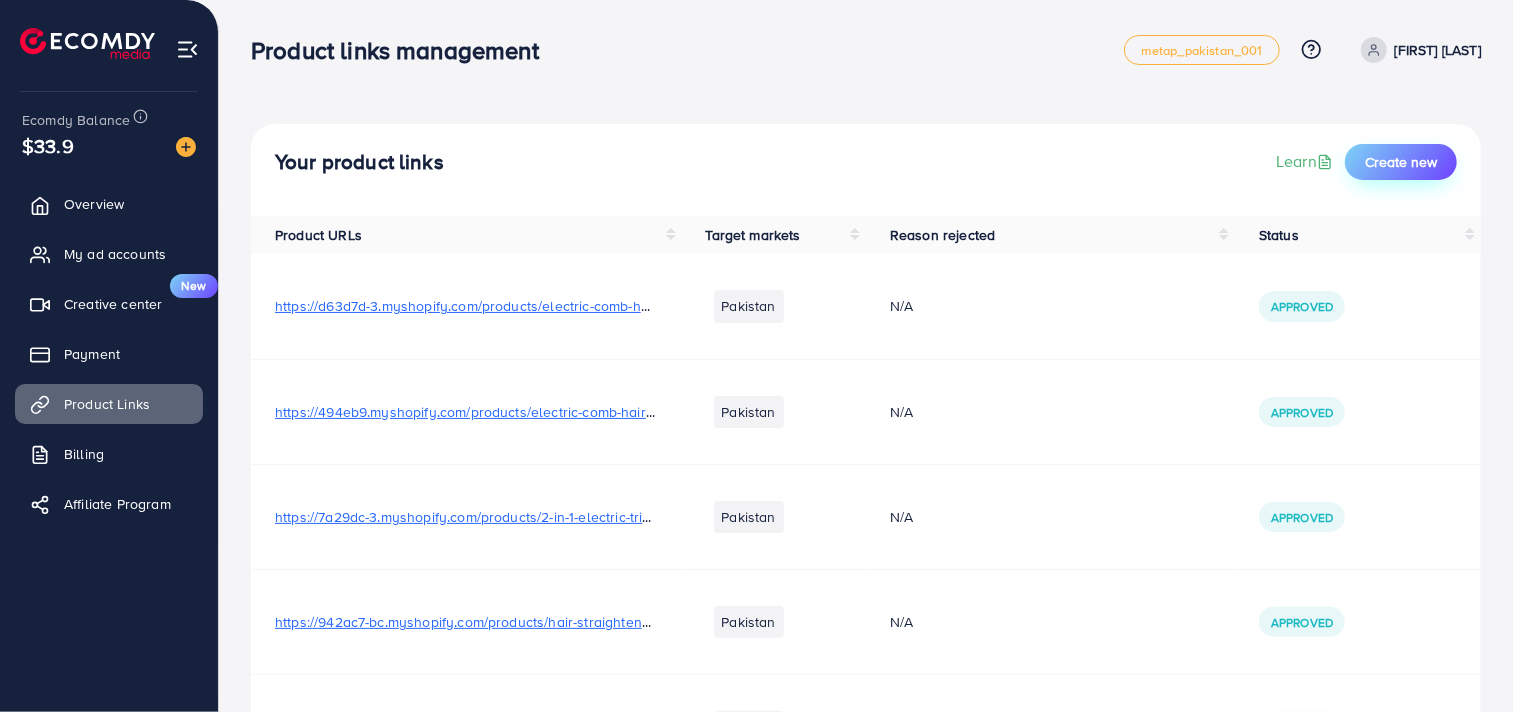 click on "Create new" at bounding box center [1401, 162] 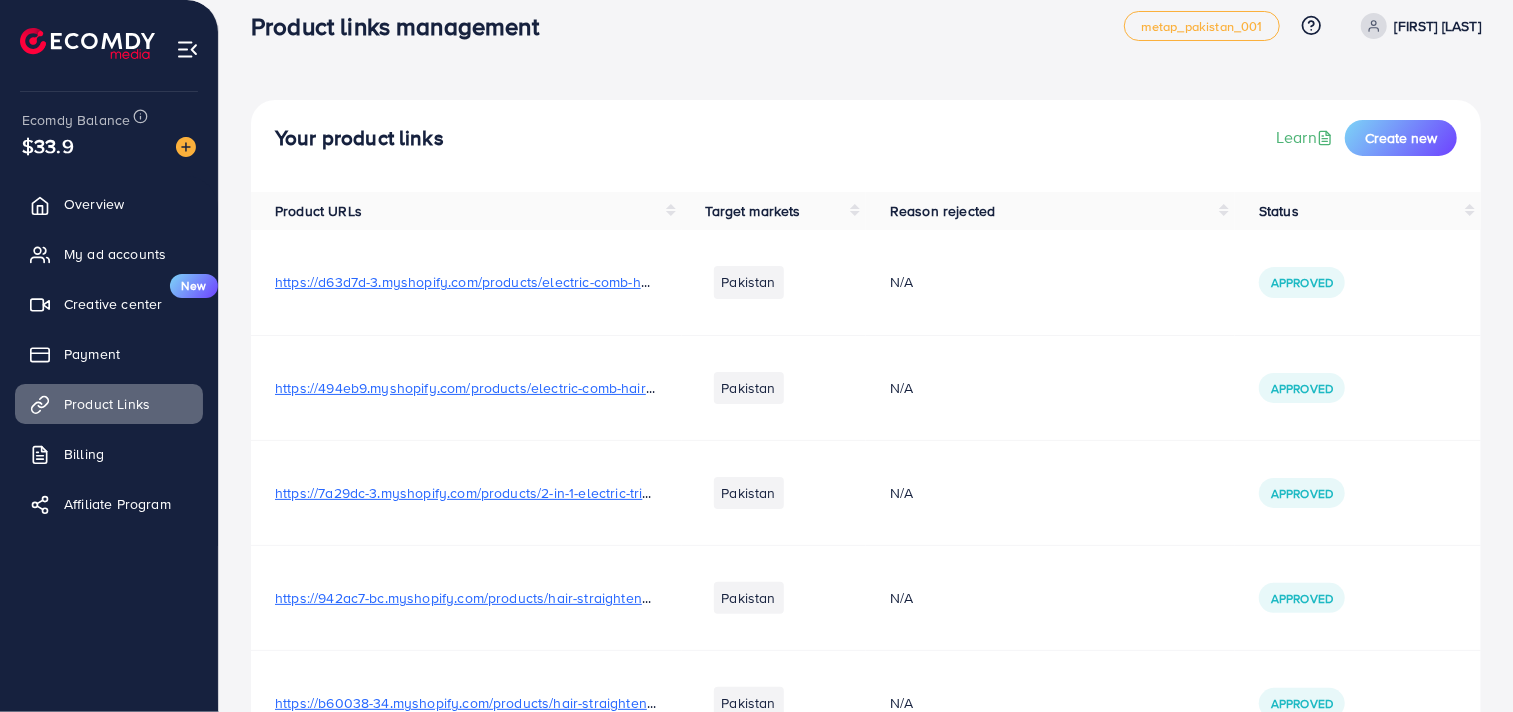 scroll, scrollTop: 0, scrollLeft: 0, axis: both 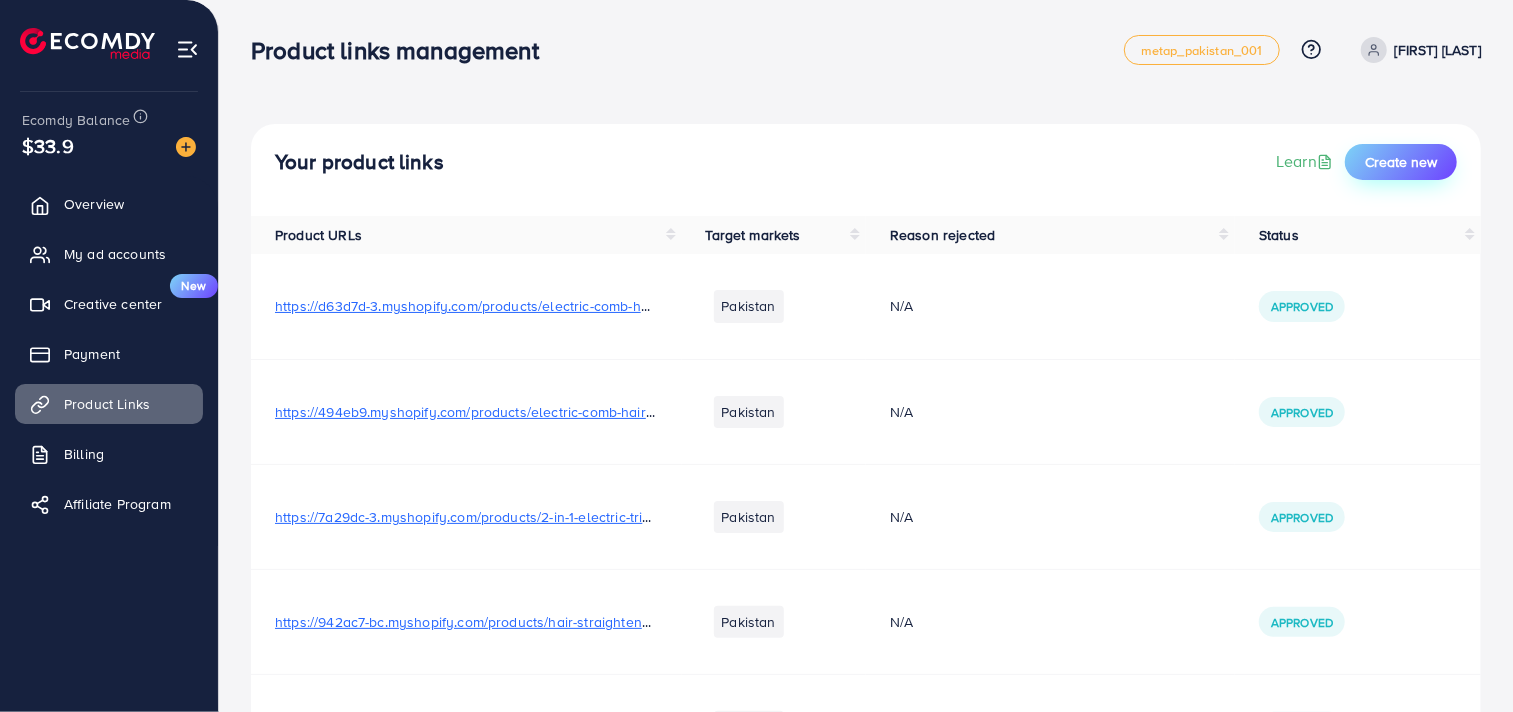 click on "Create new" at bounding box center (1401, 162) 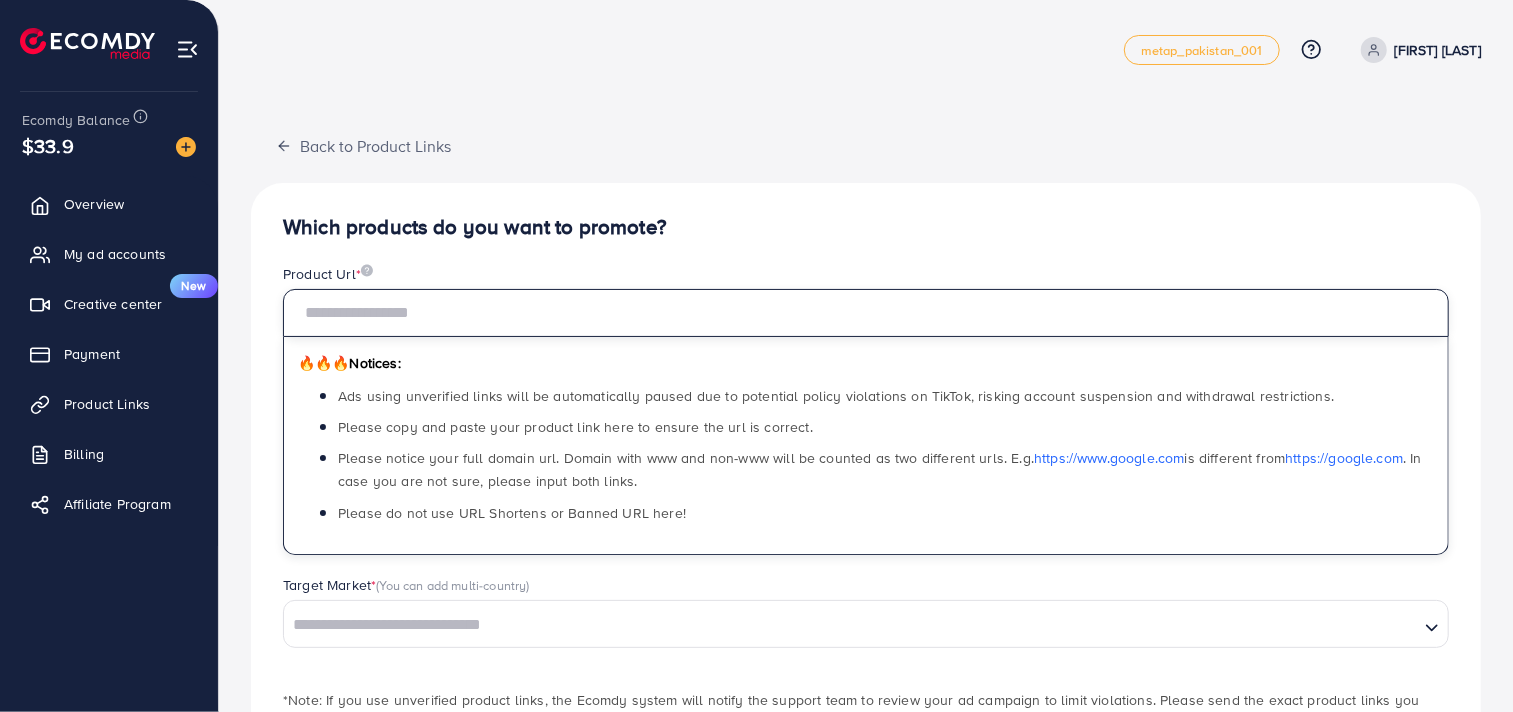click at bounding box center [866, 313] 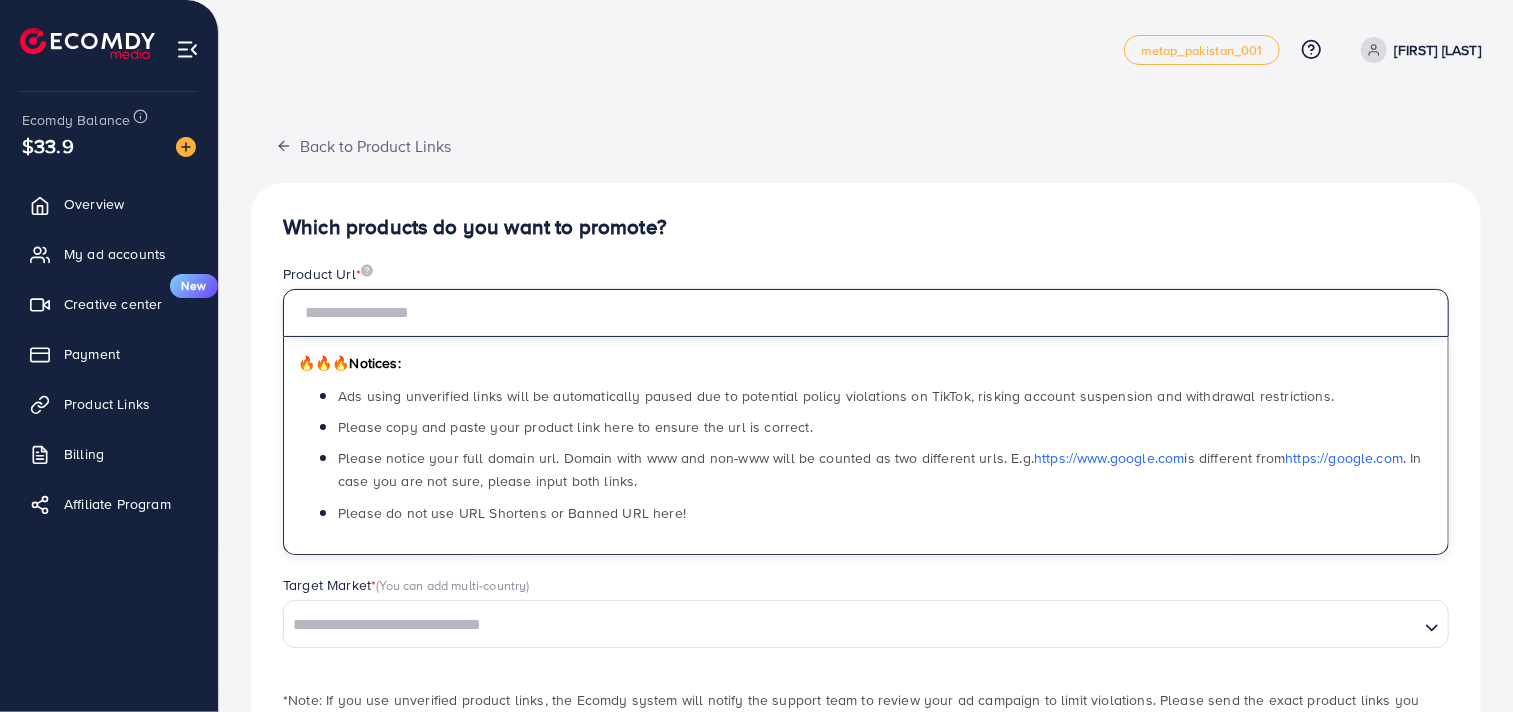 paste on "**********" 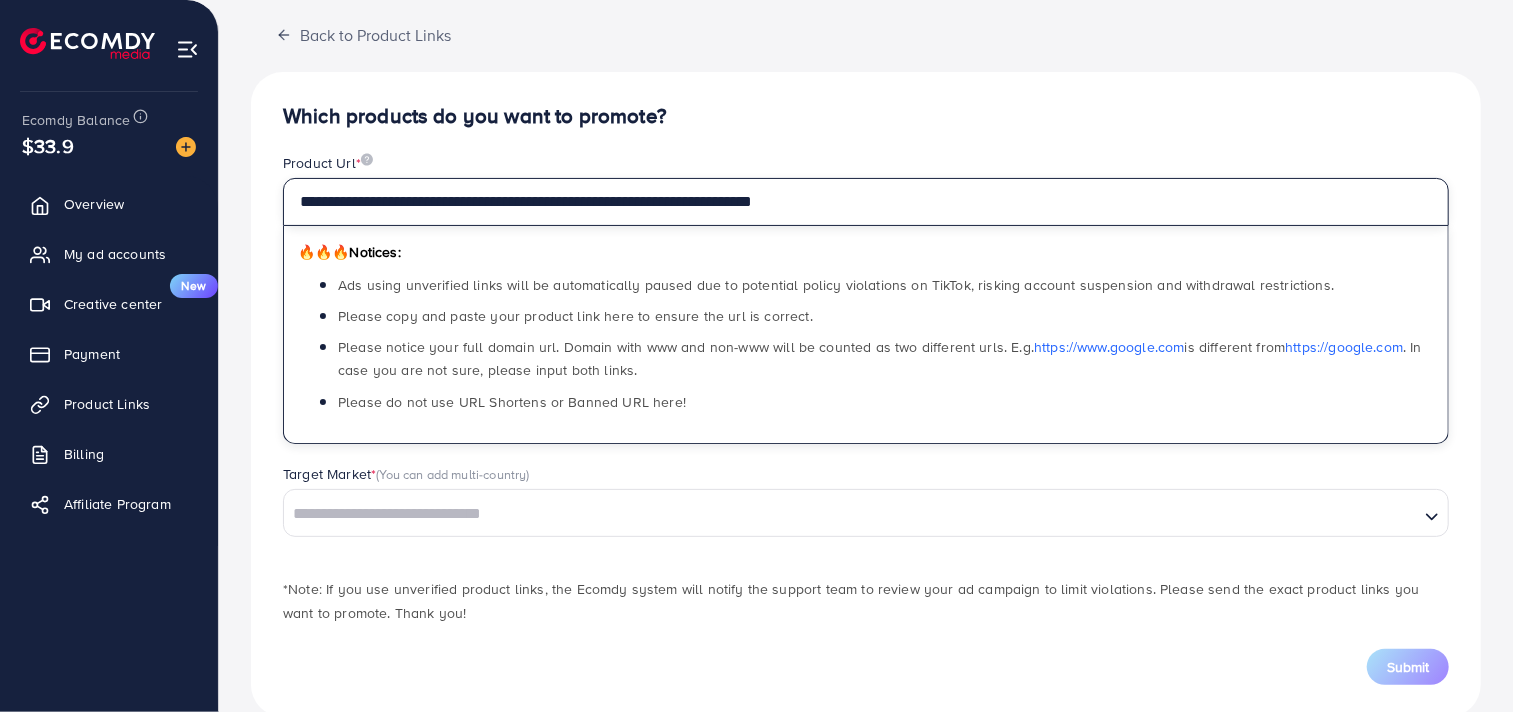 scroll, scrollTop: 148, scrollLeft: 0, axis: vertical 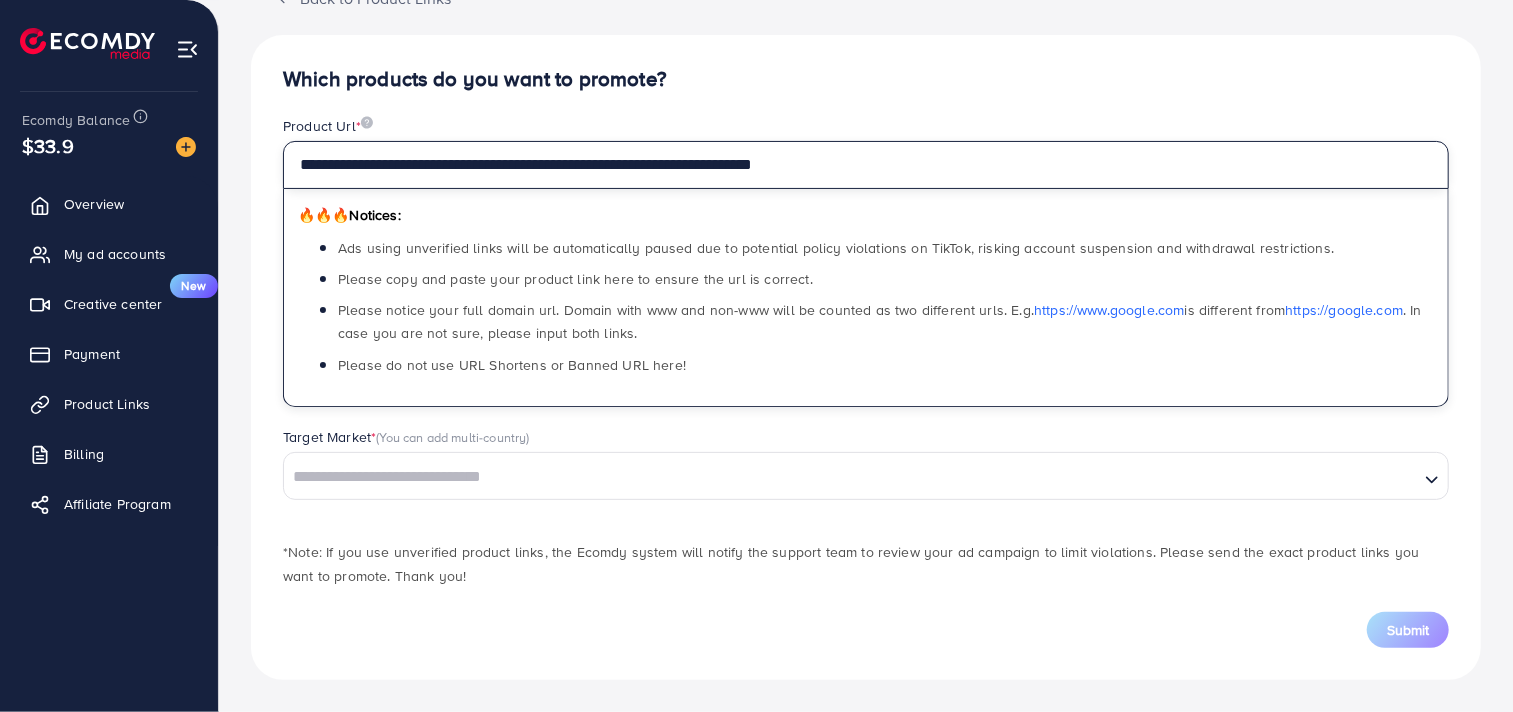type on "**********" 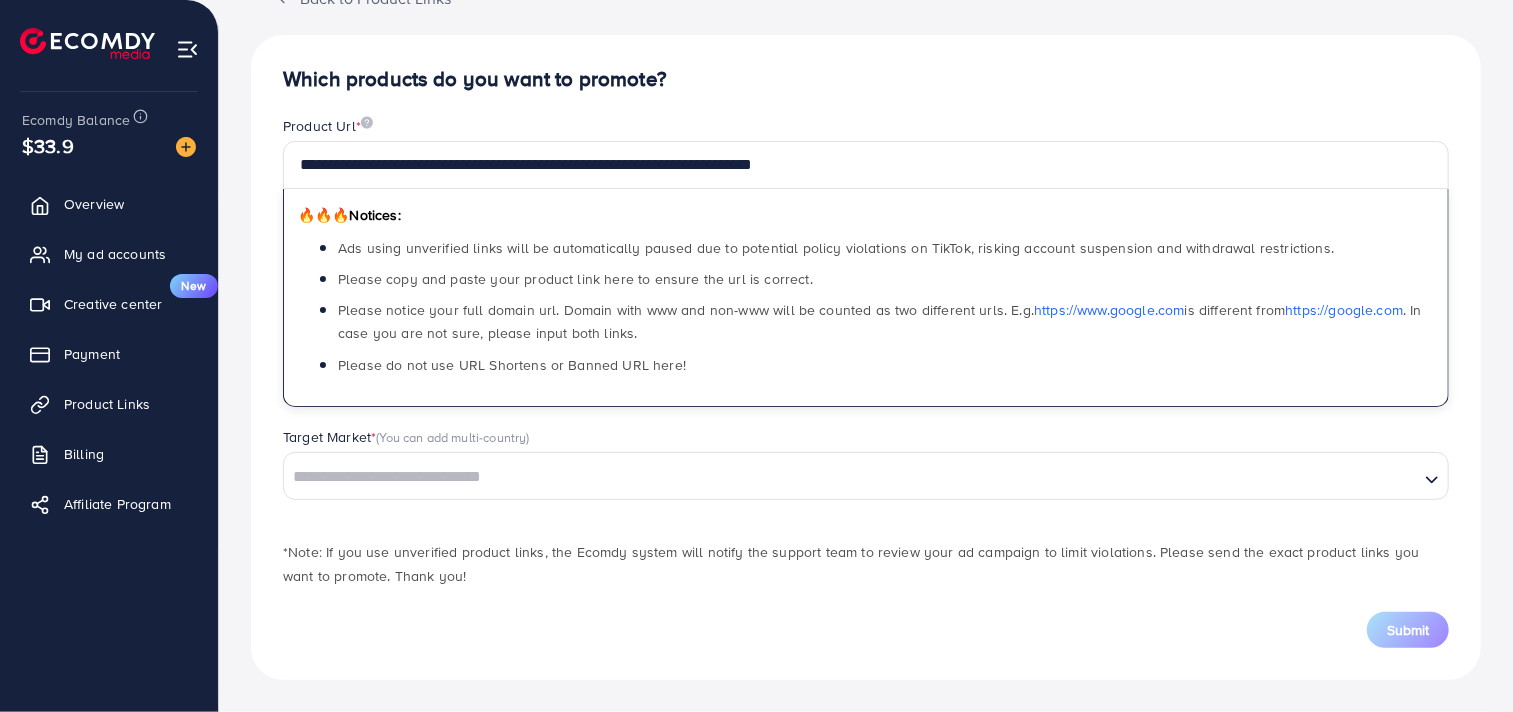 click at bounding box center [851, 477] 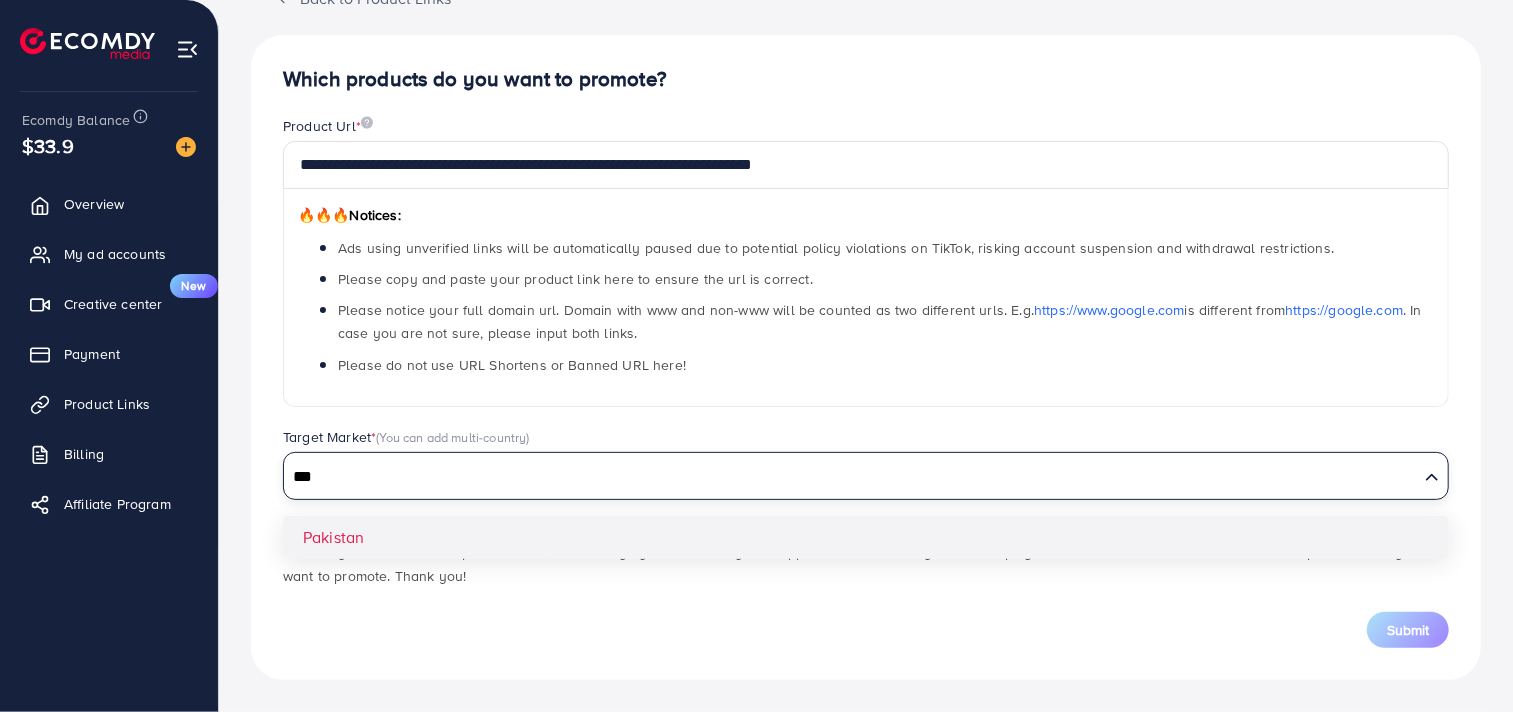 type on "***" 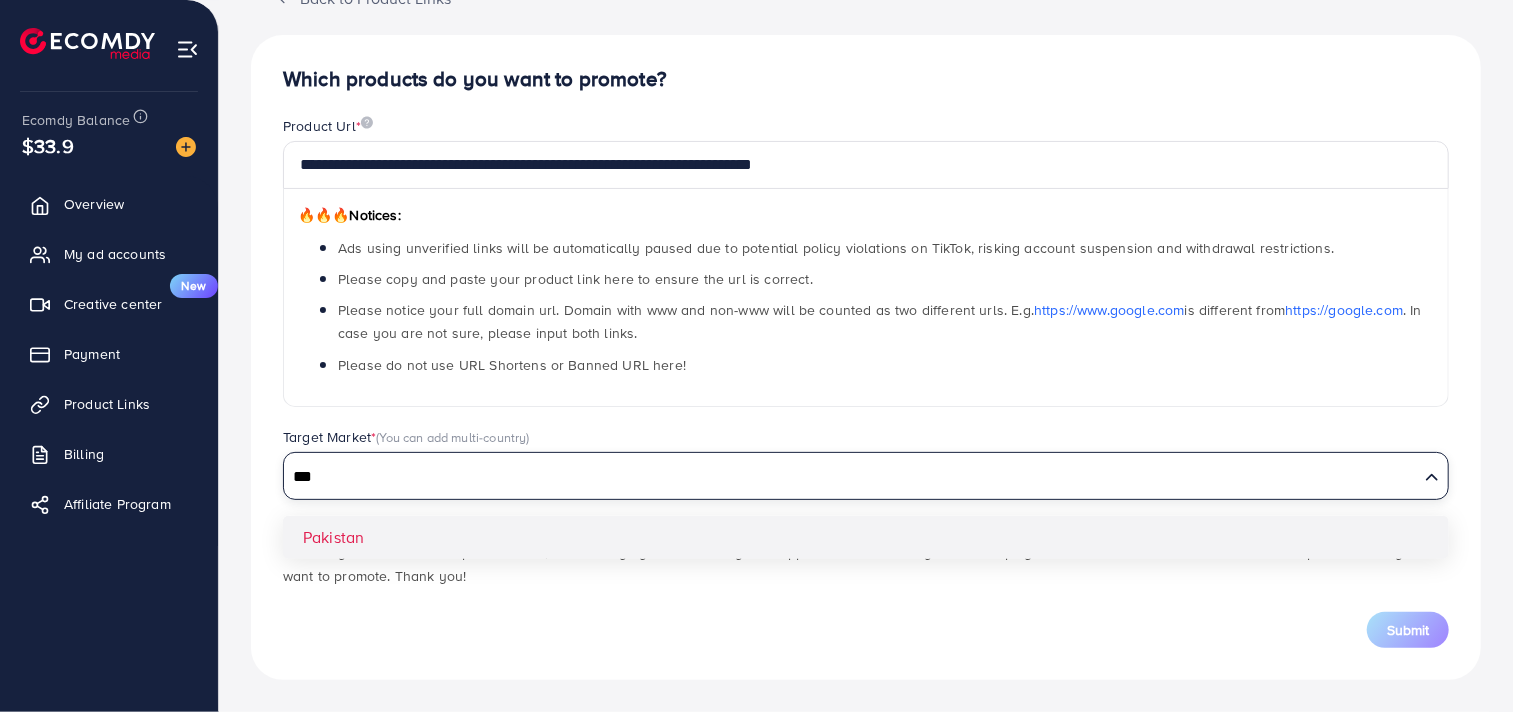 type 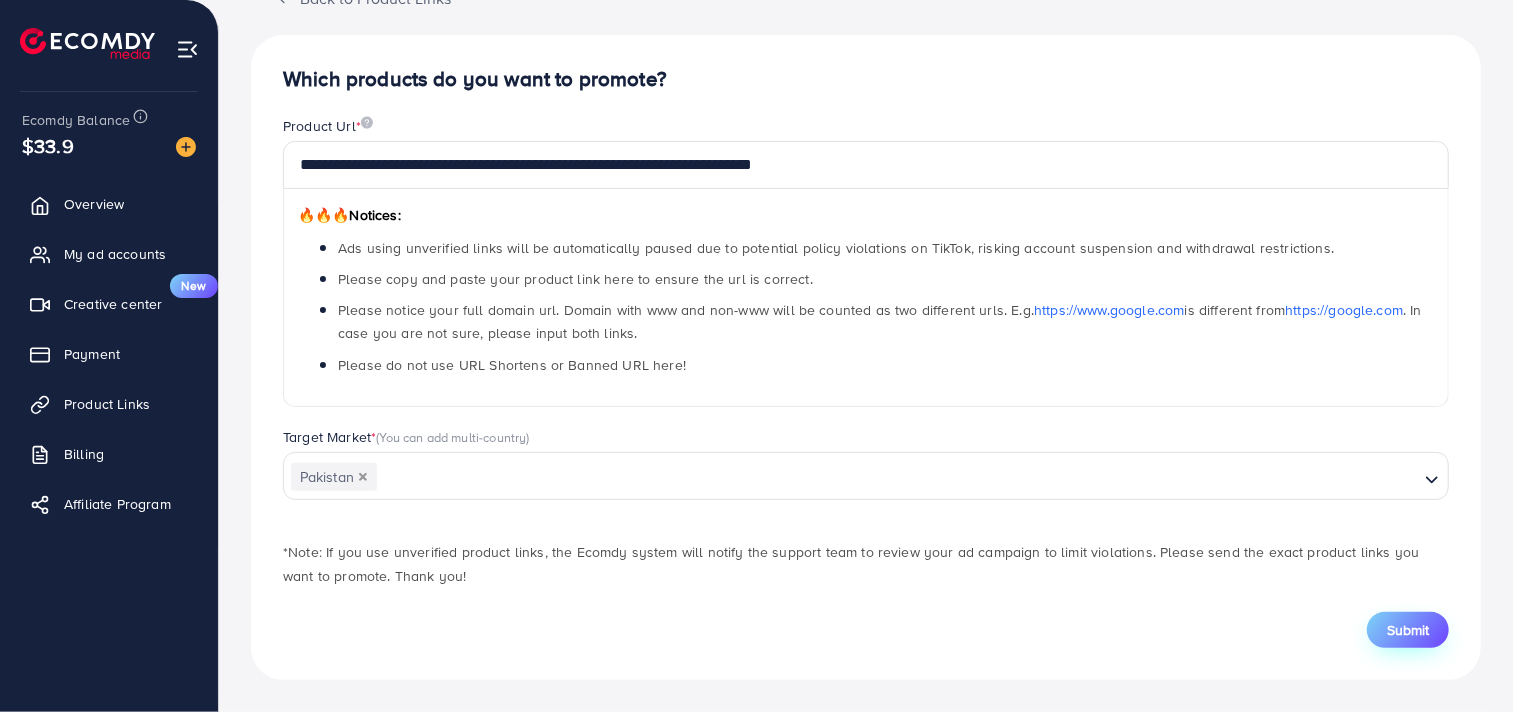 click on "Submit" at bounding box center (1408, 630) 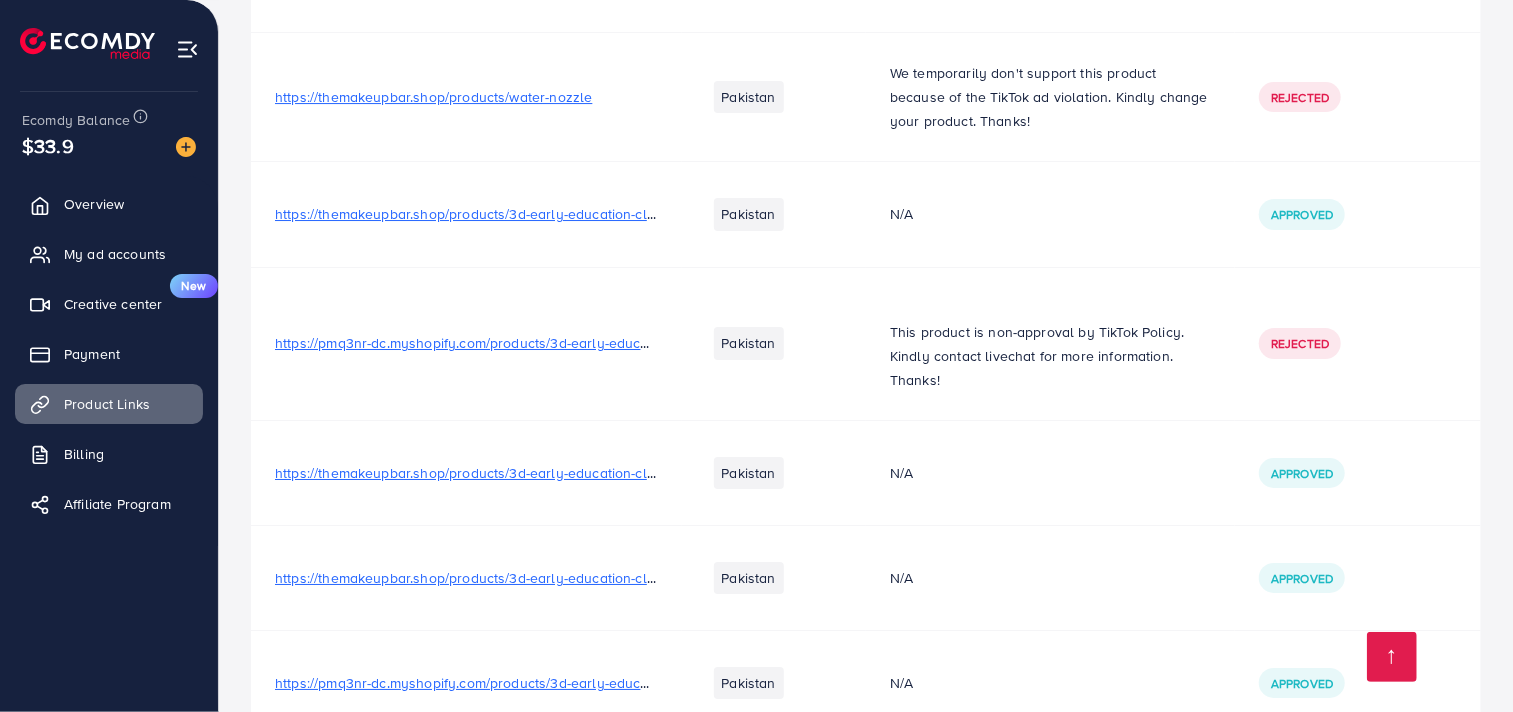 scroll, scrollTop: 4374, scrollLeft: 0, axis: vertical 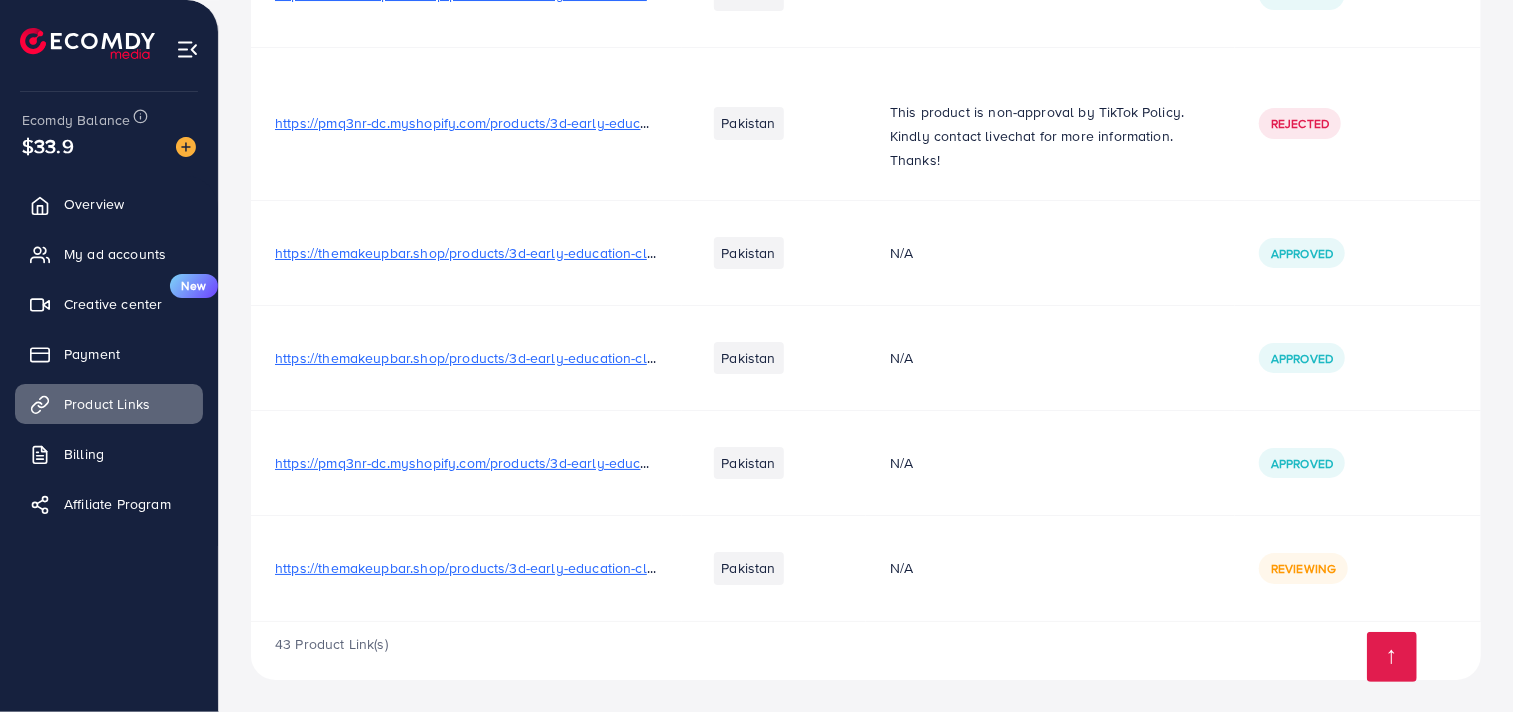 click on "https://pmq3nr-dc.myshopify.com/products/3d-early-education-cloth-book-for-kids-1" at bounding box center (540, 463) 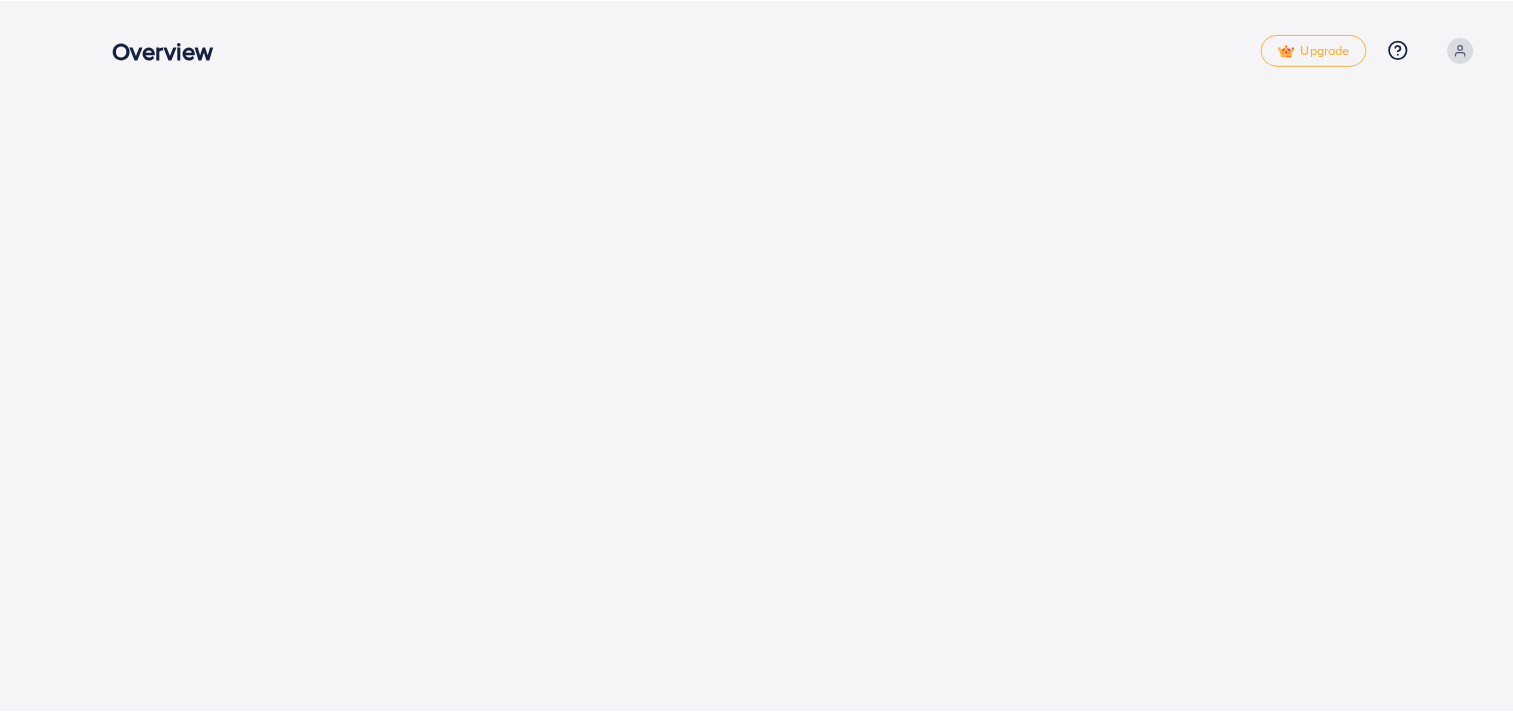 scroll, scrollTop: 0, scrollLeft: 0, axis: both 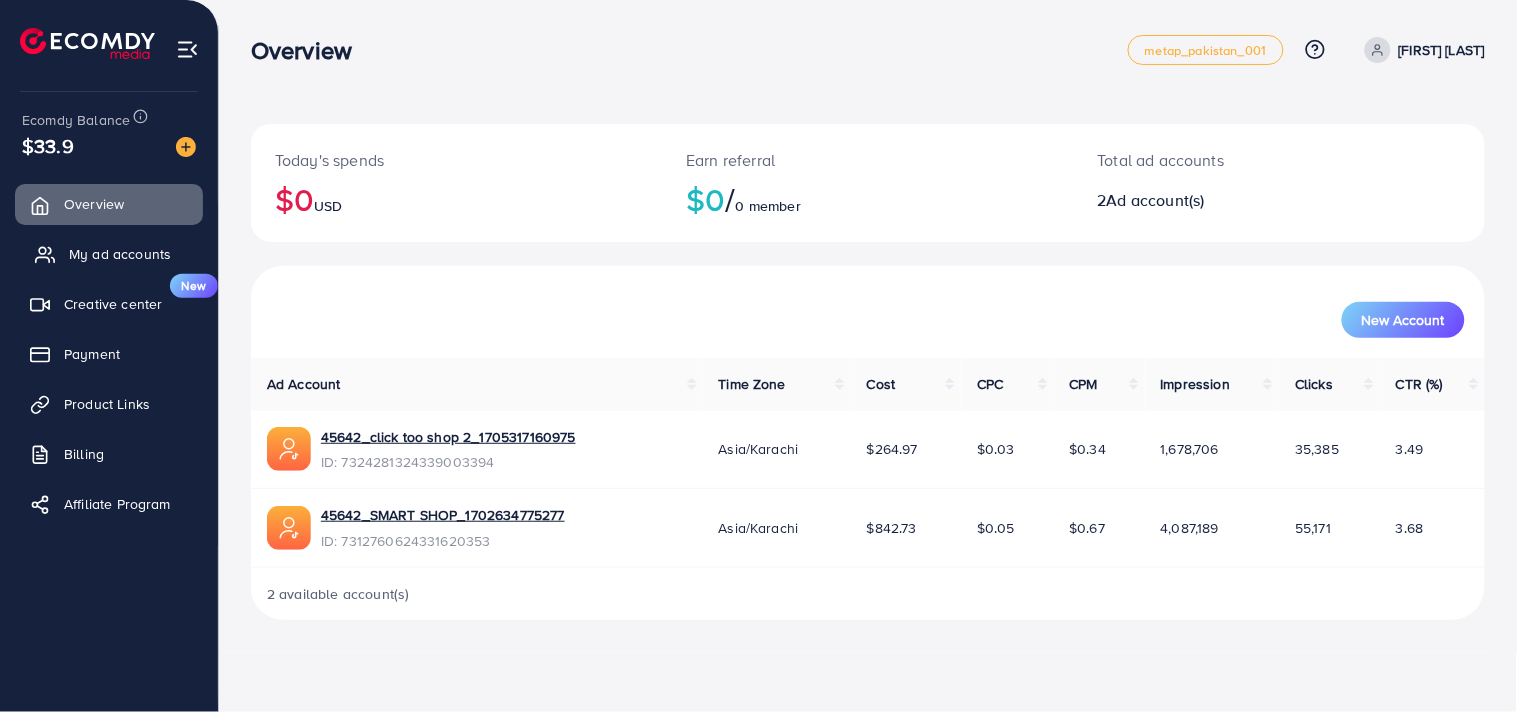 click on "My ad accounts" at bounding box center (120, 254) 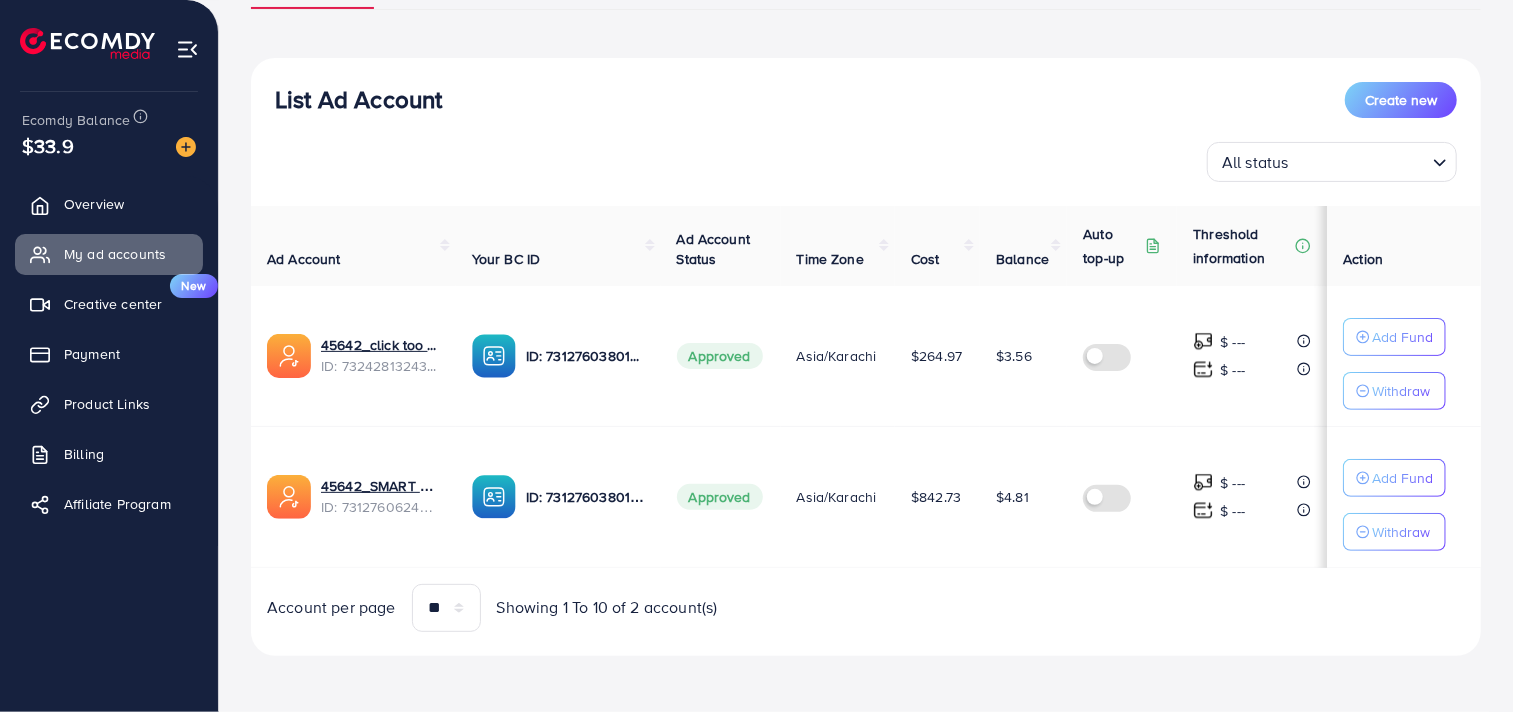 scroll, scrollTop: 0, scrollLeft: 0, axis: both 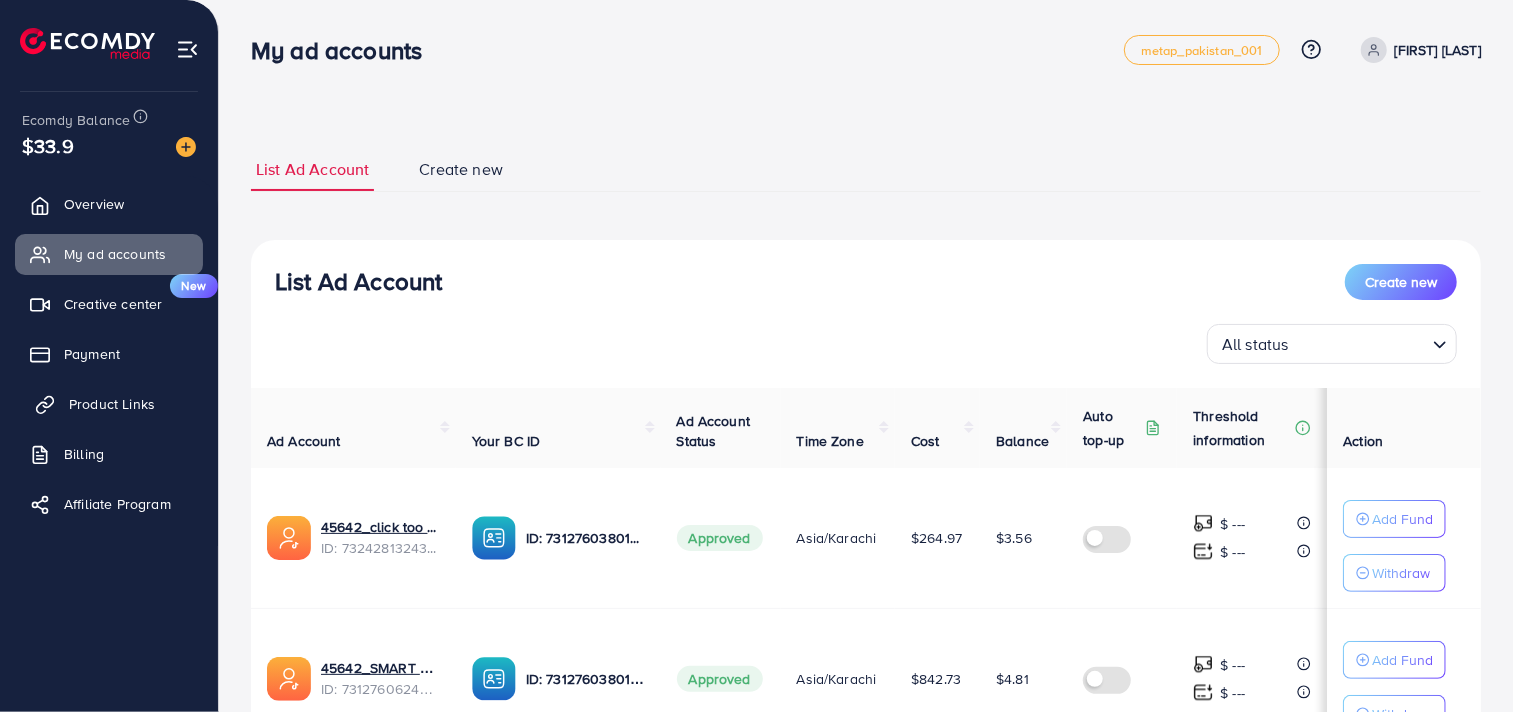 click on "Product Links" at bounding box center (112, 404) 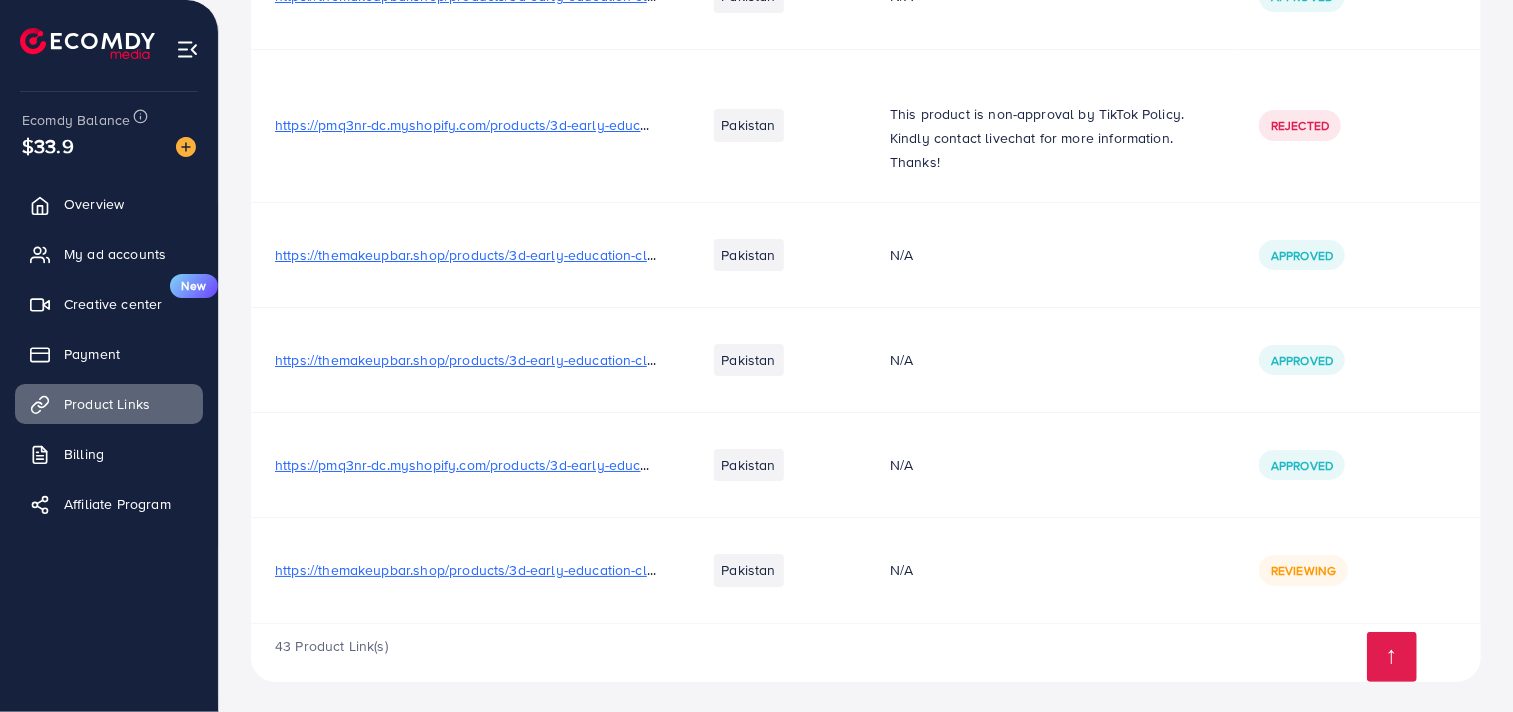 scroll, scrollTop: 4374, scrollLeft: 0, axis: vertical 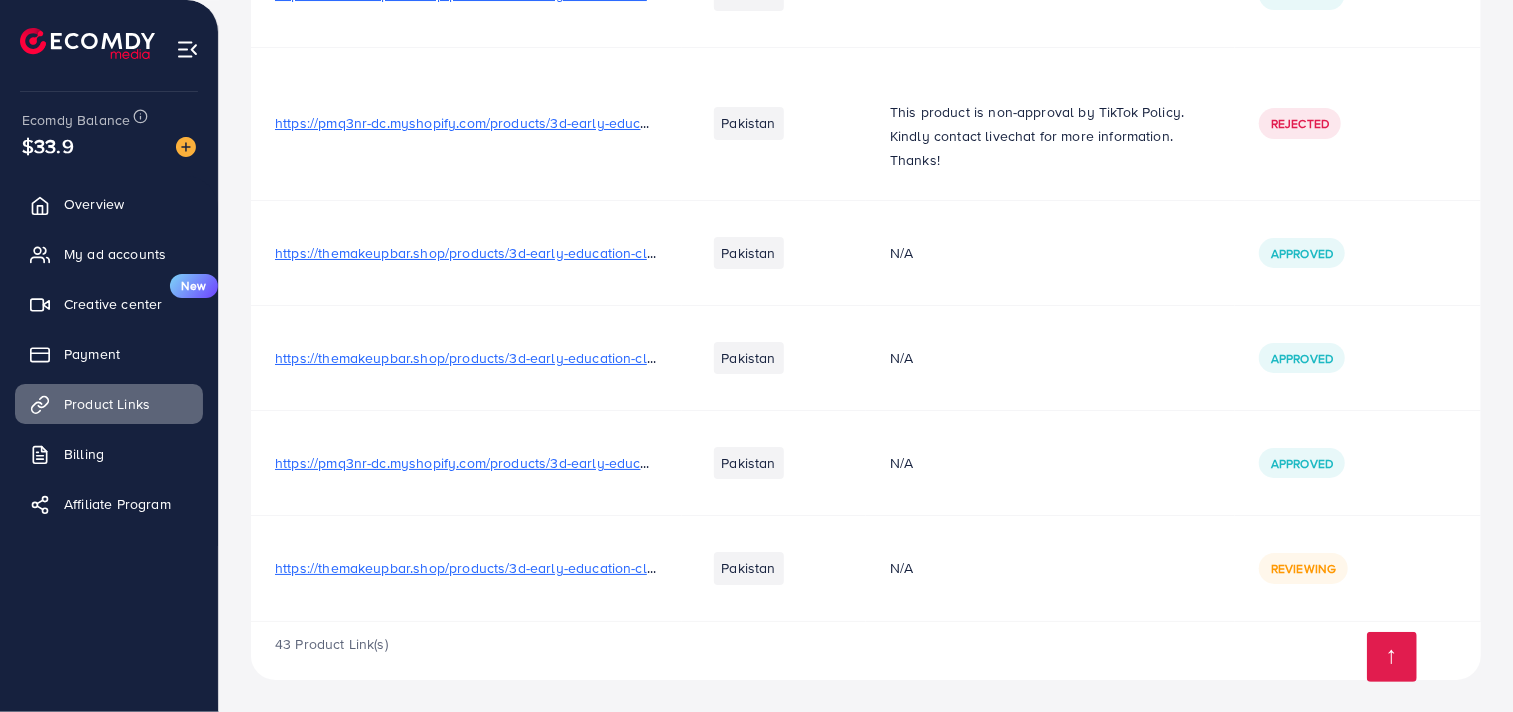 click on "https://themakeupbar.shop/products/3d-early-education-cloth-book-for-kids-2" at bounding box center (521, 568) 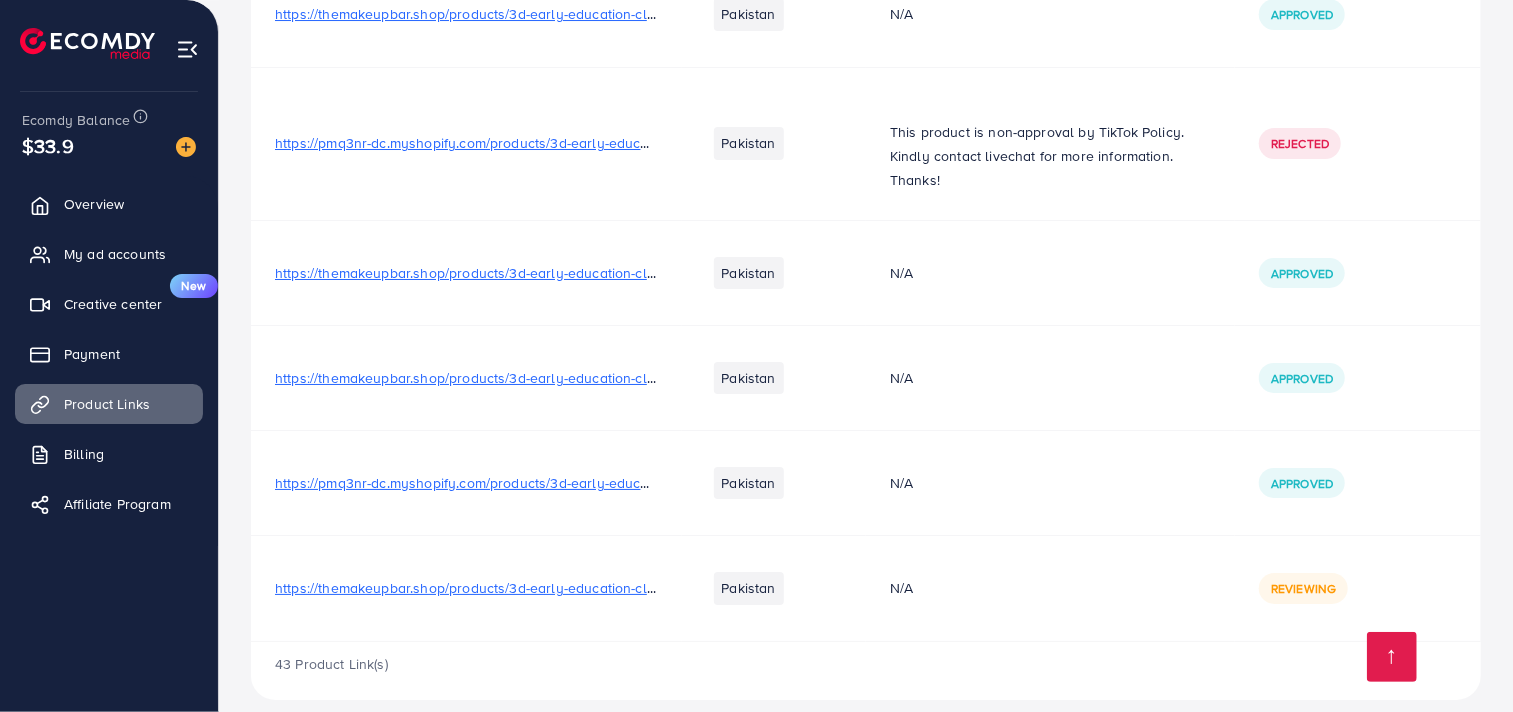 scroll, scrollTop: 4374, scrollLeft: 0, axis: vertical 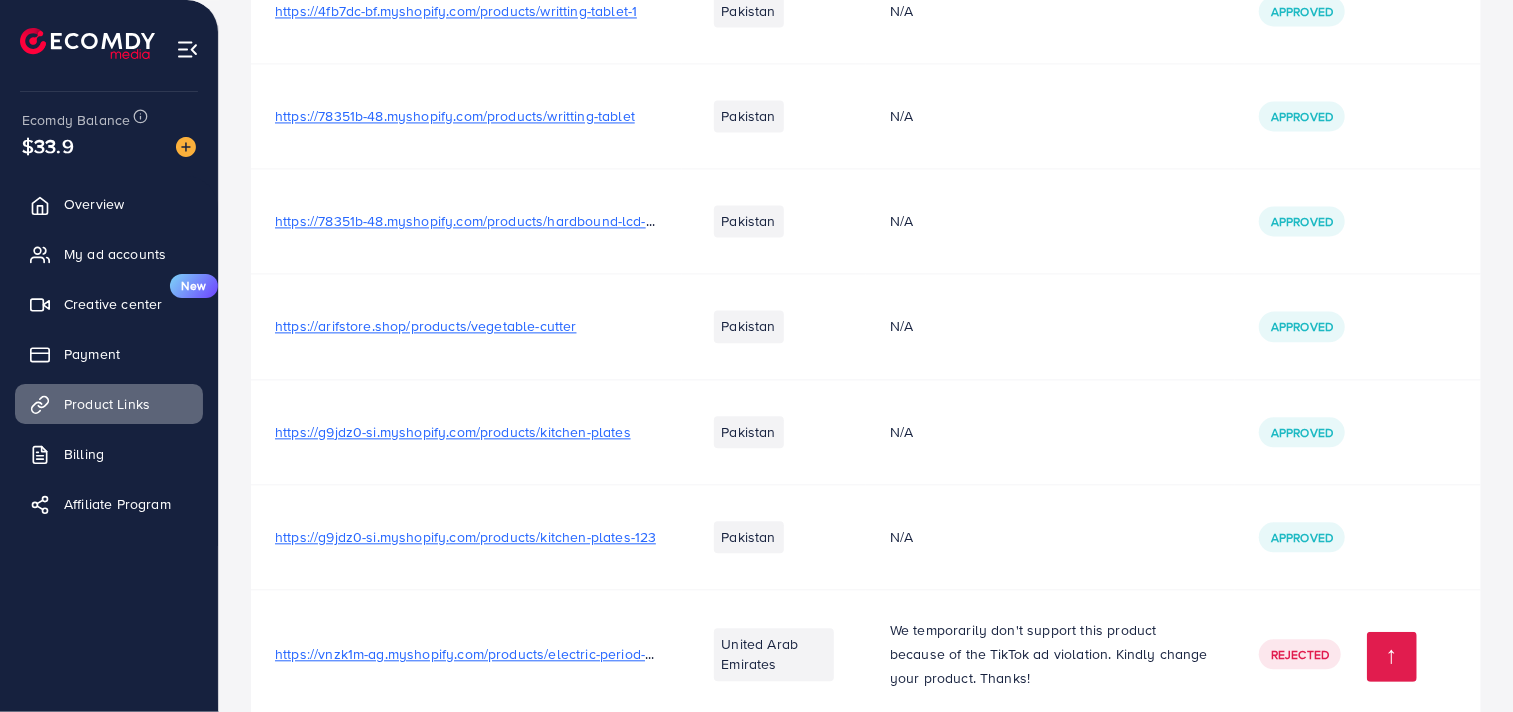 click on "https://vnzk1m-ag.myshopify.com/products/electric-period-cramp-massager-vibrating-heating-belt" at bounding box center (584, 654) 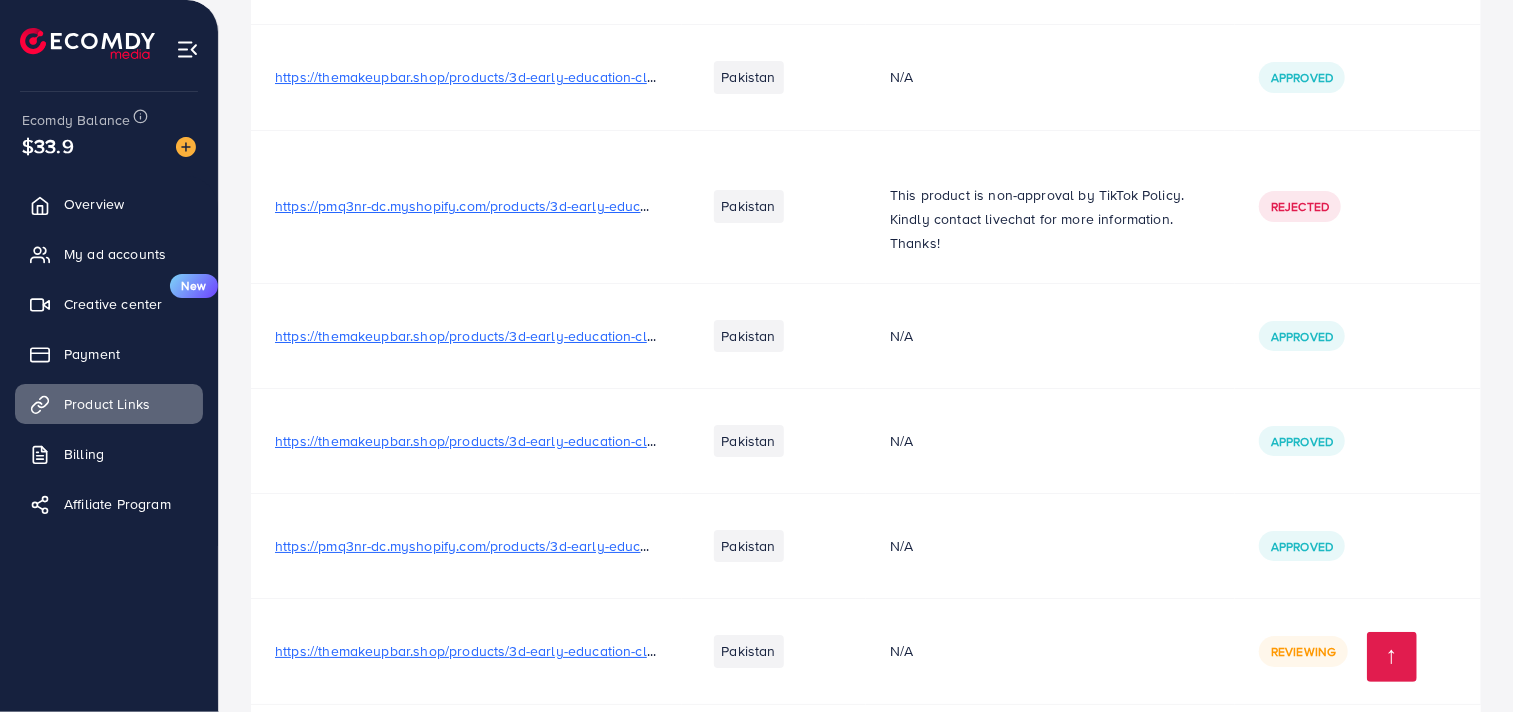 scroll, scrollTop: 4374, scrollLeft: 0, axis: vertical 